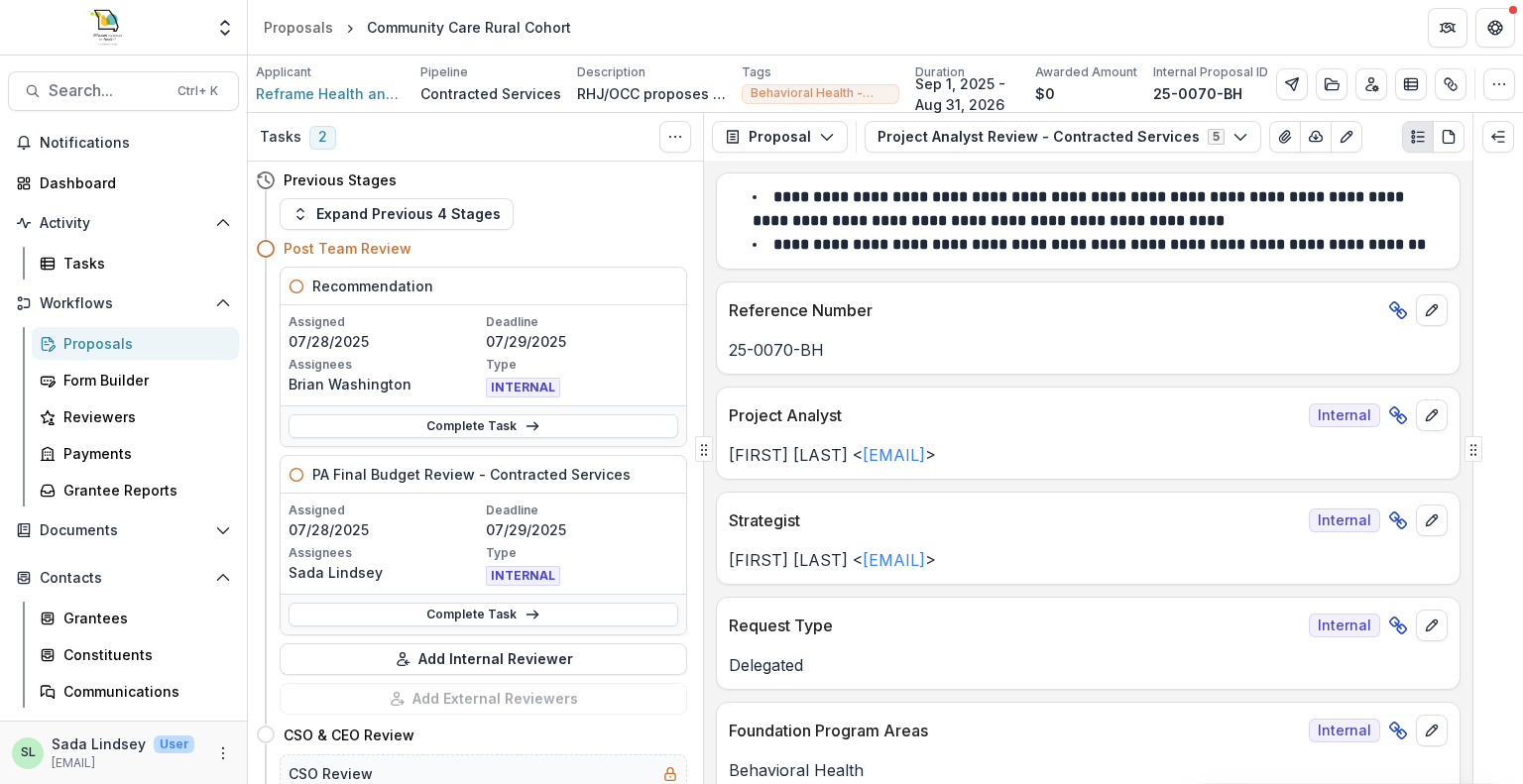scroll, scrollTop: 0, scrollLeft: 0, axis: both 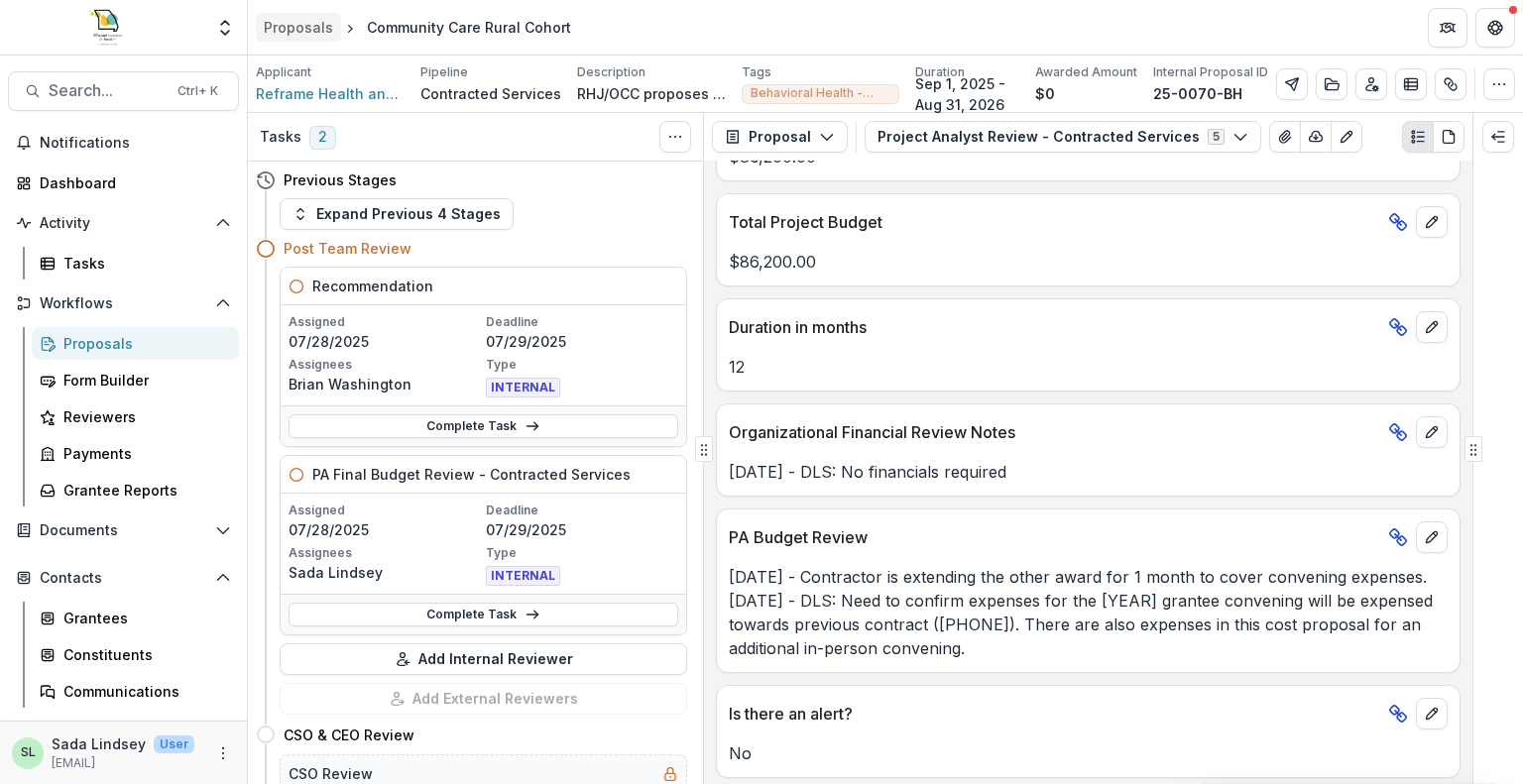 click on "Proposals" at bounding box center (298, 27) 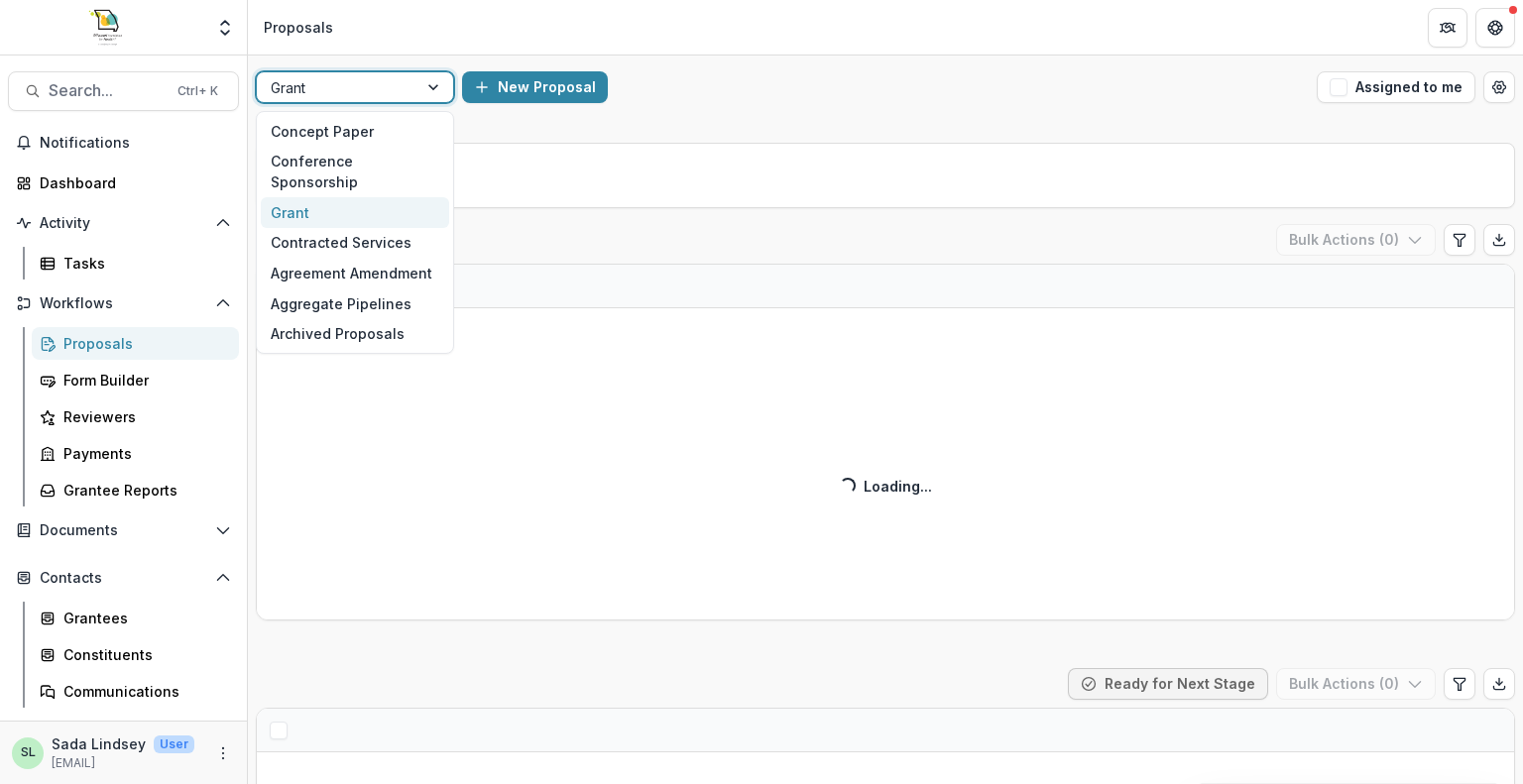click at bounding box center [337, 87] 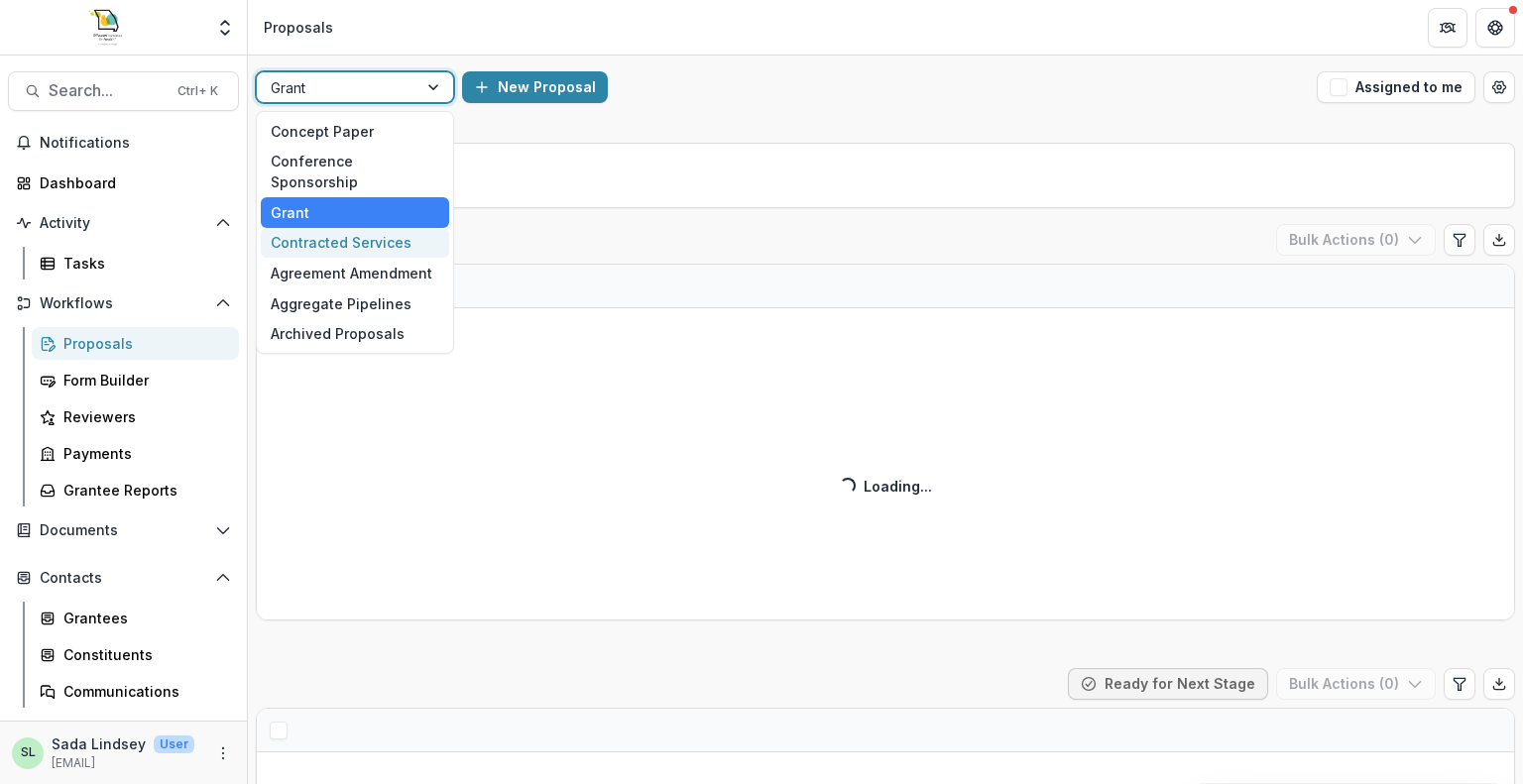 click on "Contracted Services" at bounding box center [355, 243] 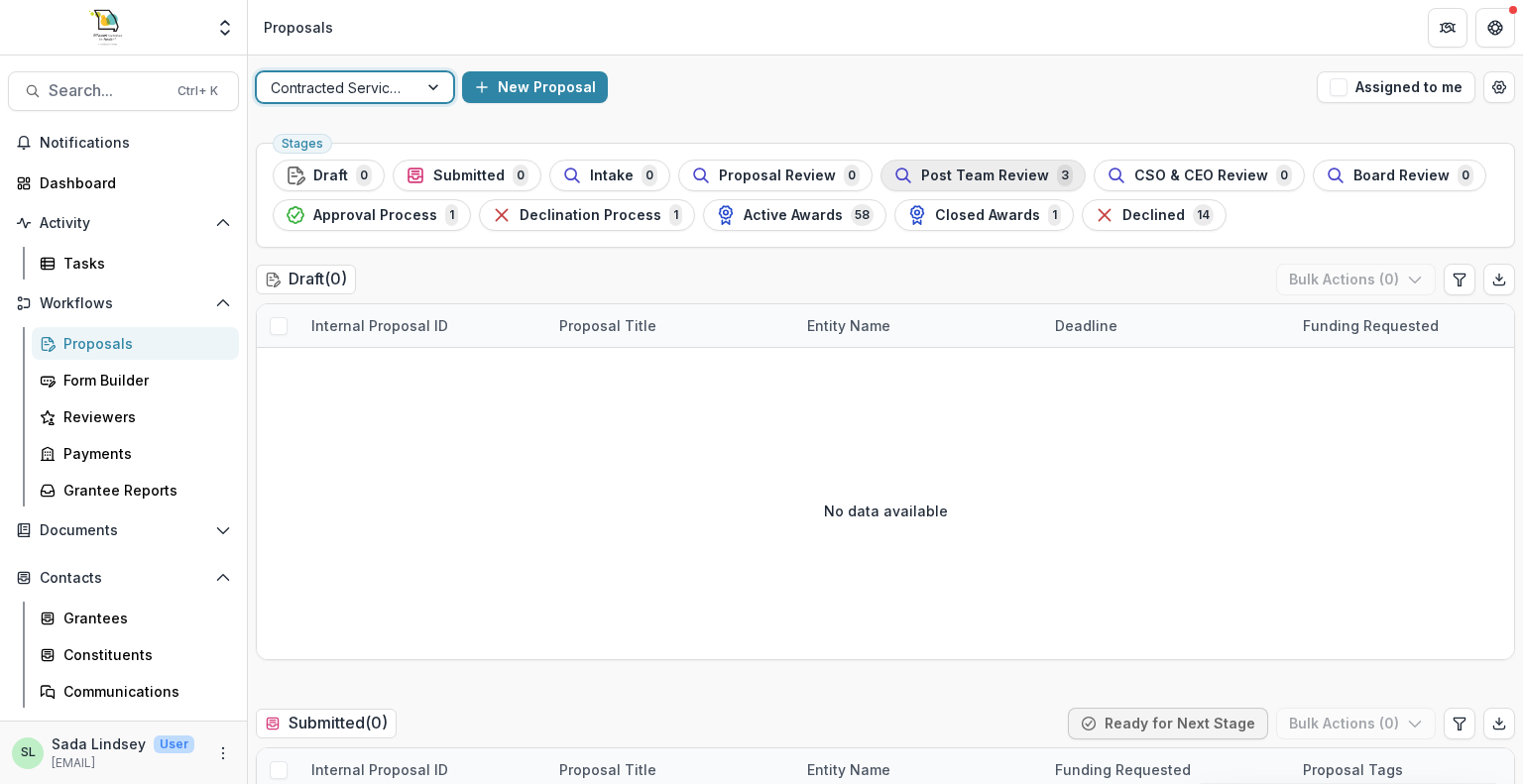 click on "Post Team Review" at bounding box center (985, 175) 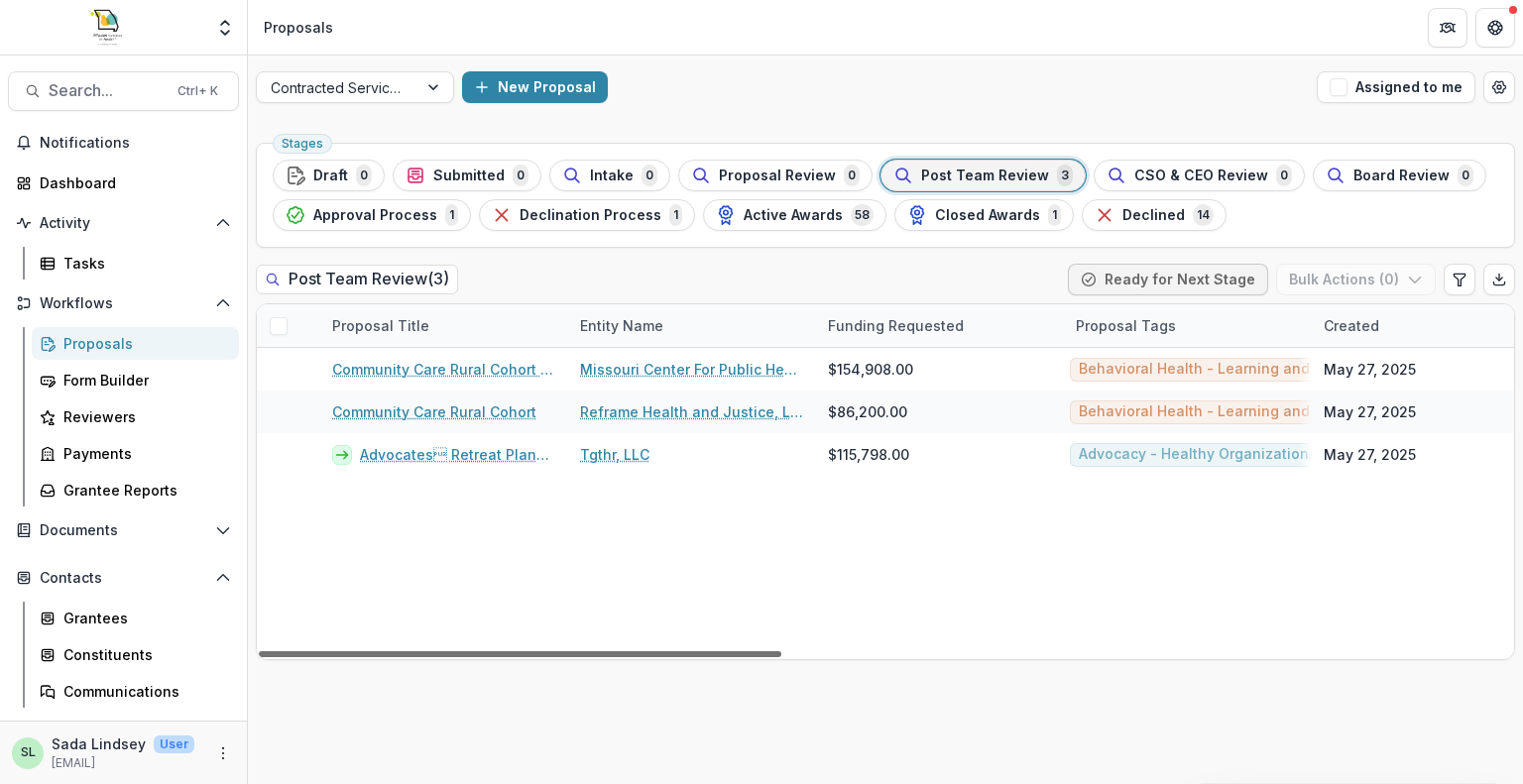 scroll, scrollTop: 0, scrollLeft: 0, axis: both 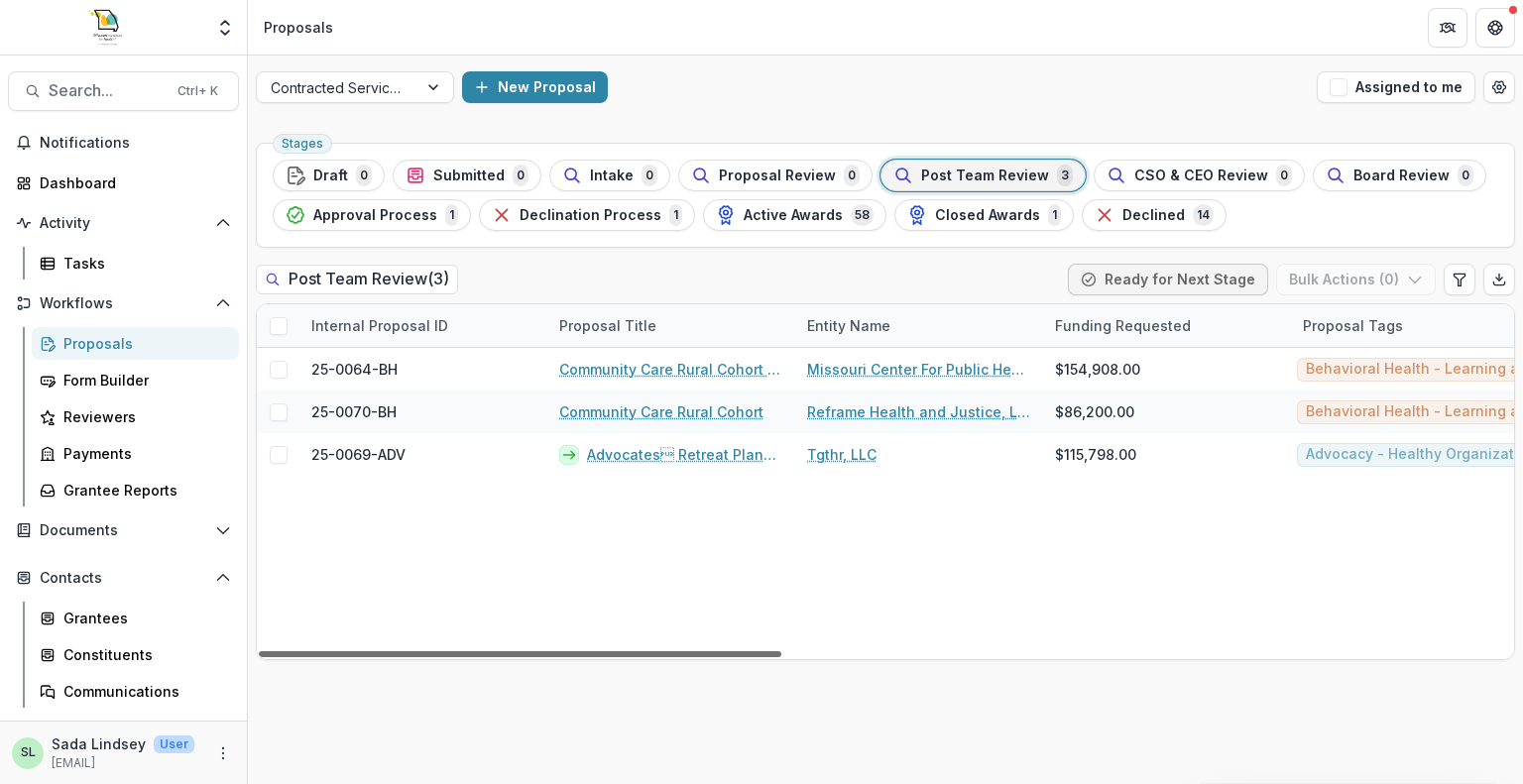 drag, startPoint x: 756, startPoint y: 649, endPoint x: 640, endPoint y: 731, distance: 142.05633 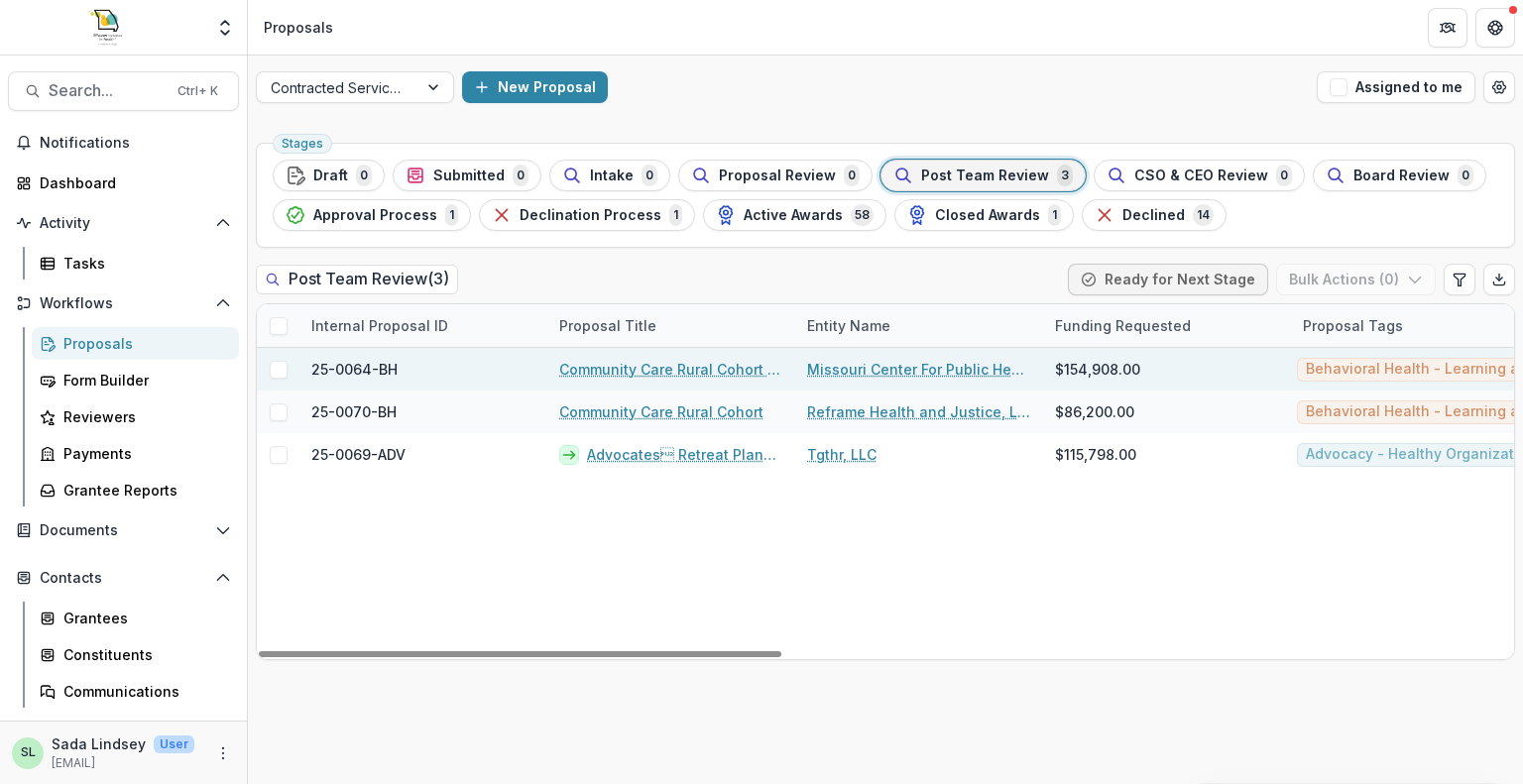 click on "Community Care Rural Cohort Facilitation" at bounding box center (671, 369) 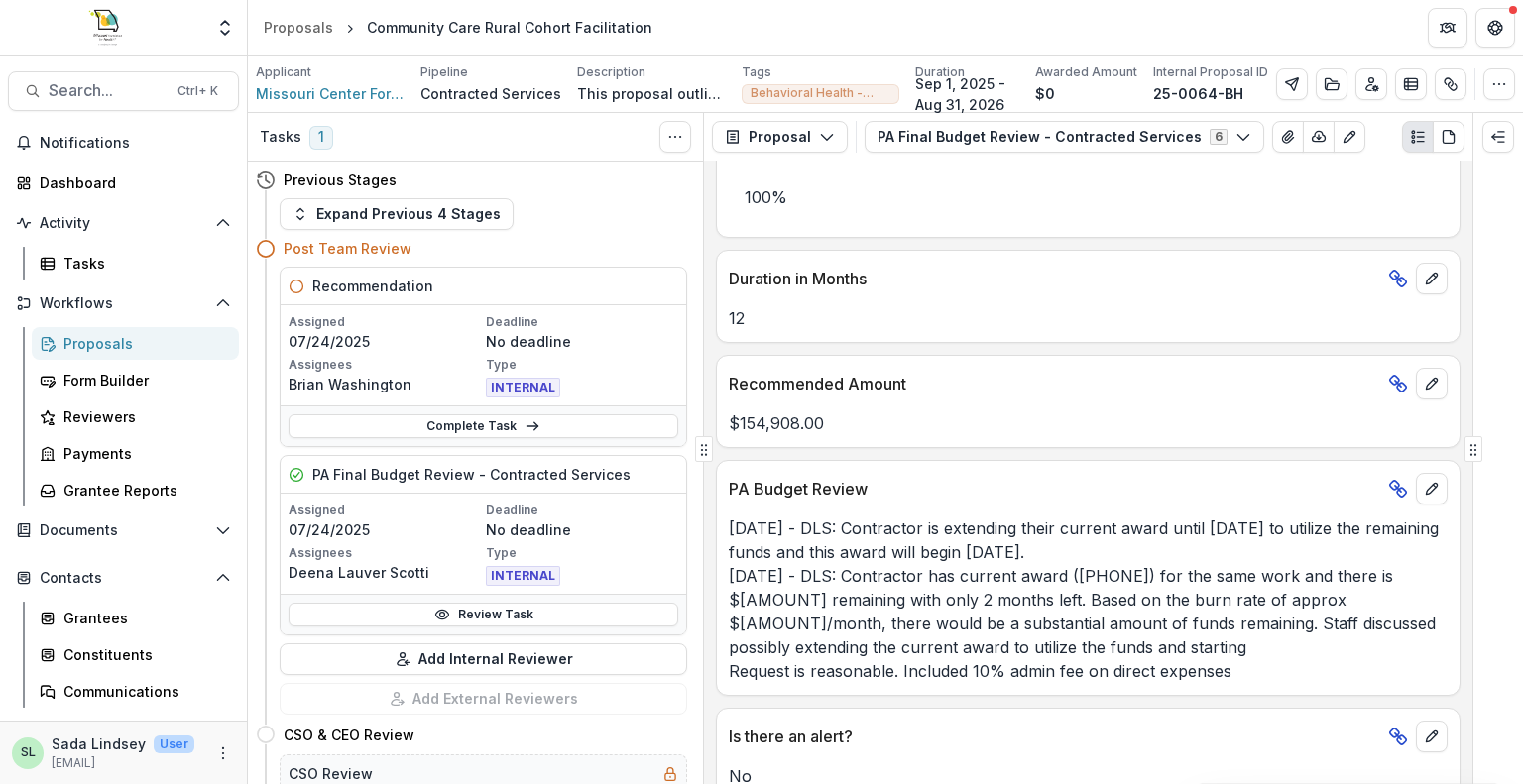 scroll, scrollTop: 1578, scrollLeft: 0, axis: vertical 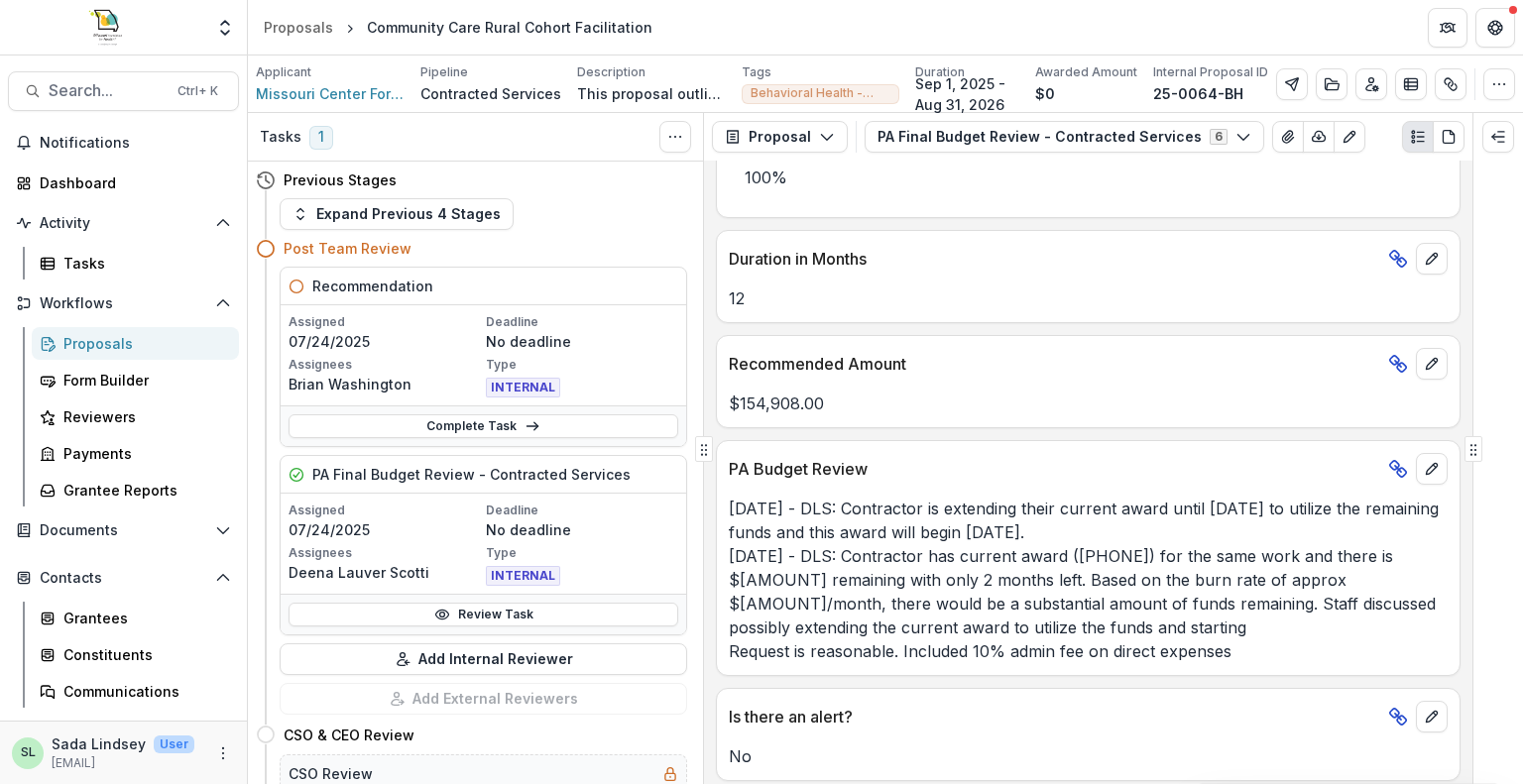 click on "[DATE] - DLS: Contractor has current award ([NUMBER]-[NUMBER]-[NUMBER]) for the same work and there is $[AMOUNT] remaining with only 2 months left. Based on the burn rate of approx $[AMOUNT]/month, there would be a substantial amount of funds remaining. Staff discussed possibly extending the current award to utilize the funds and starting
Request is reasonable. Included 10% admin fee on direct expenses" at bounding box center [1088, 580] 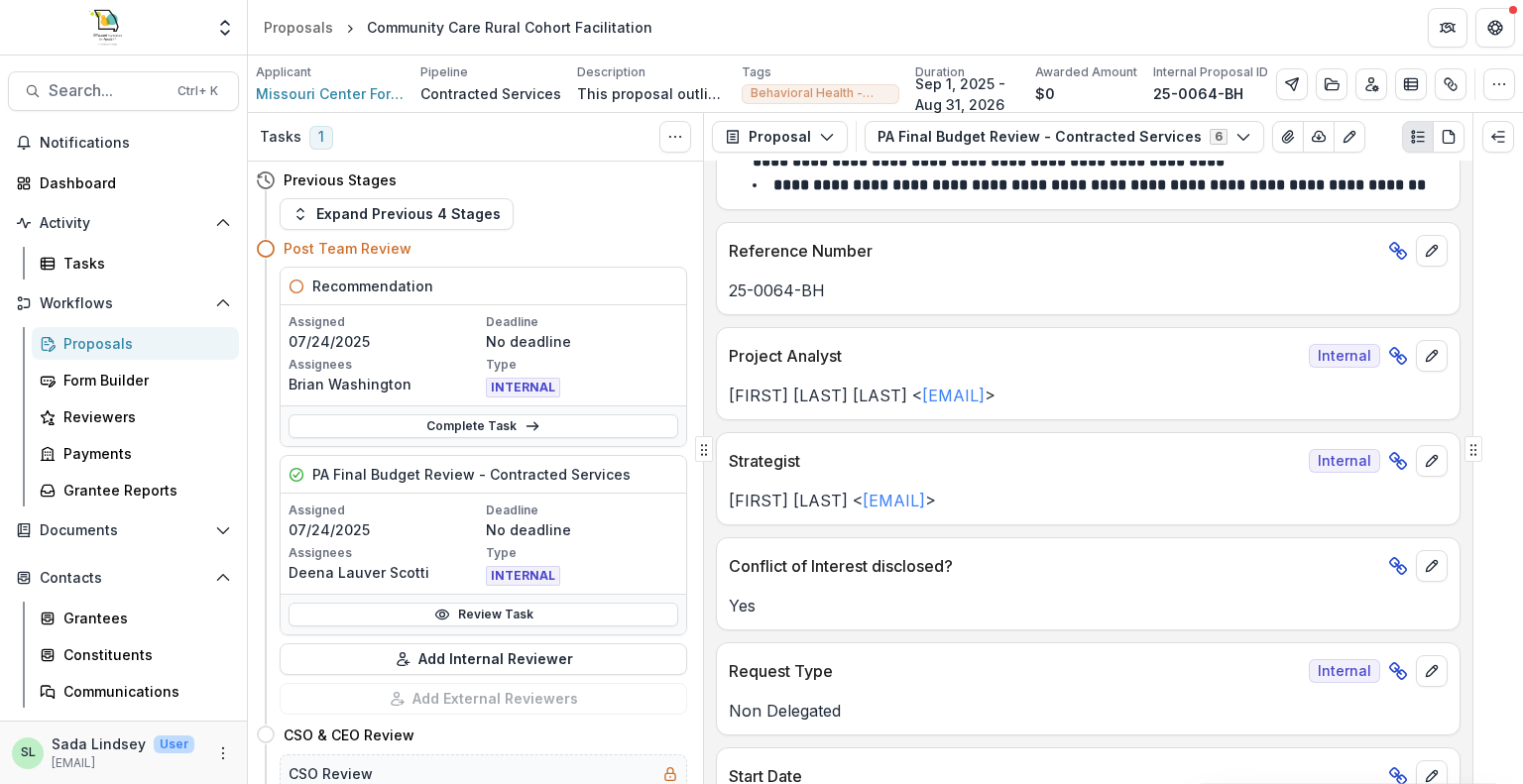 scroll, scrollTop: 0, scrollLeft: 0, axis: both 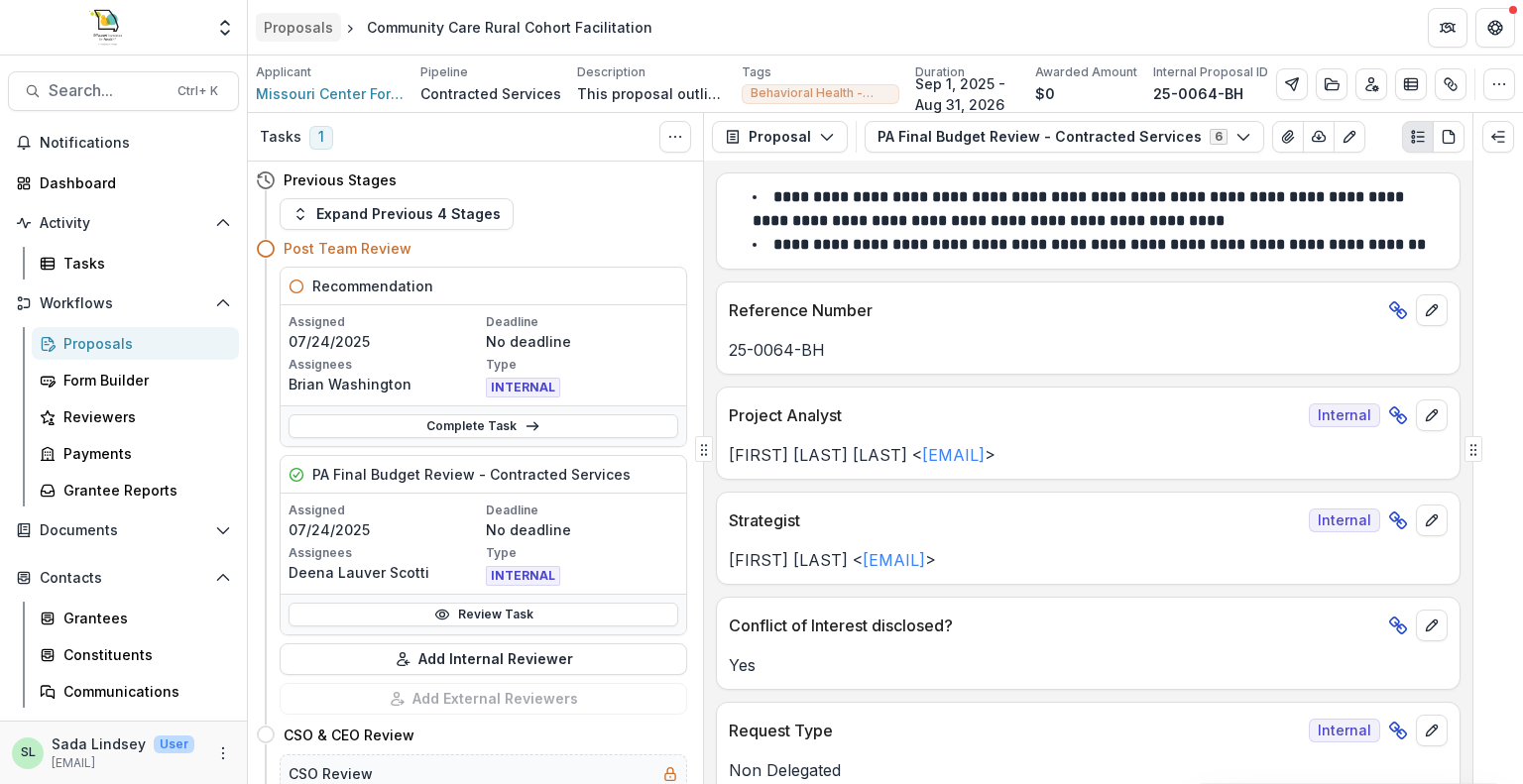 click on "Proposals" at bounding box center (298, 27) 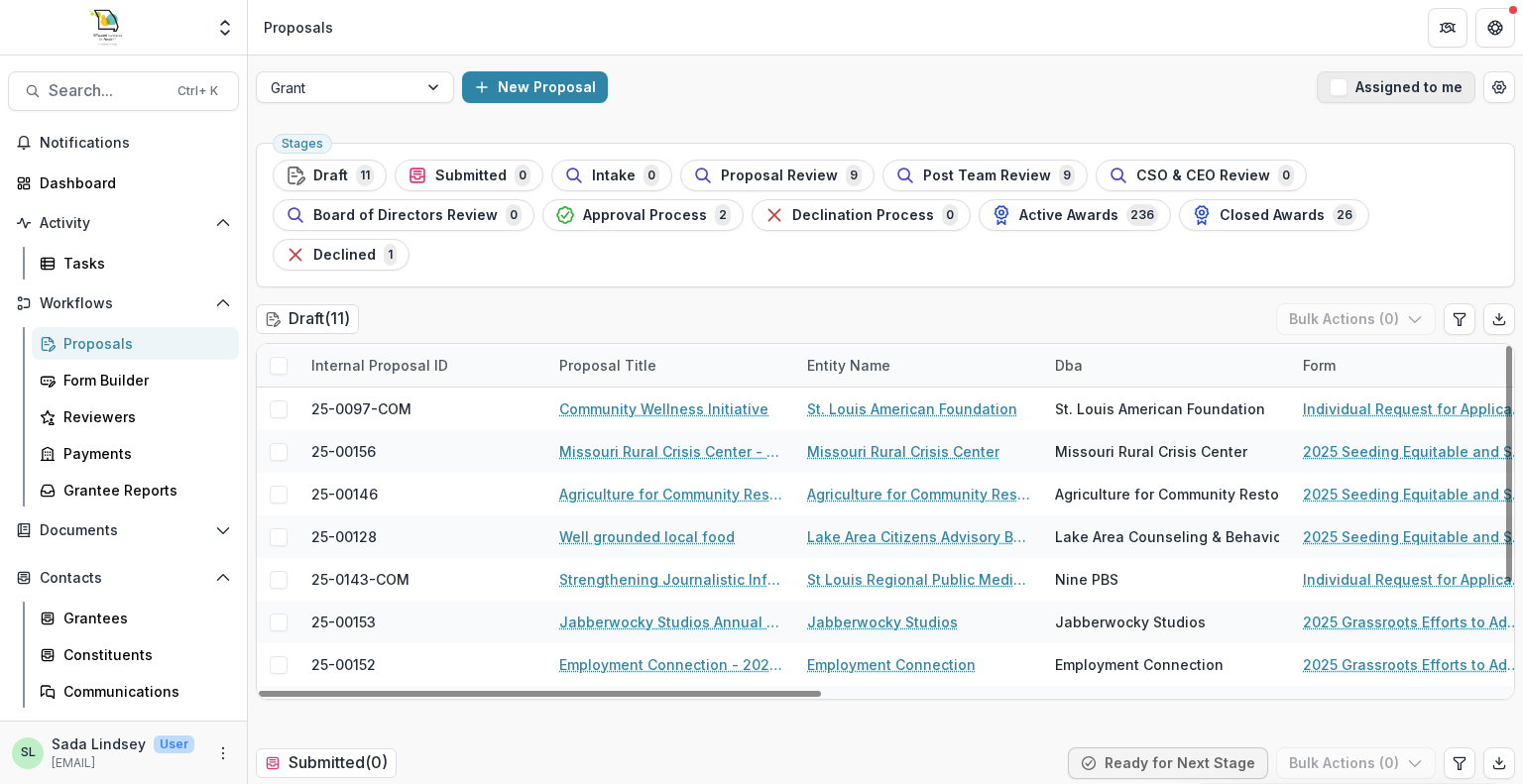click on "Assigned to me" at bounding box center [1396, 87] 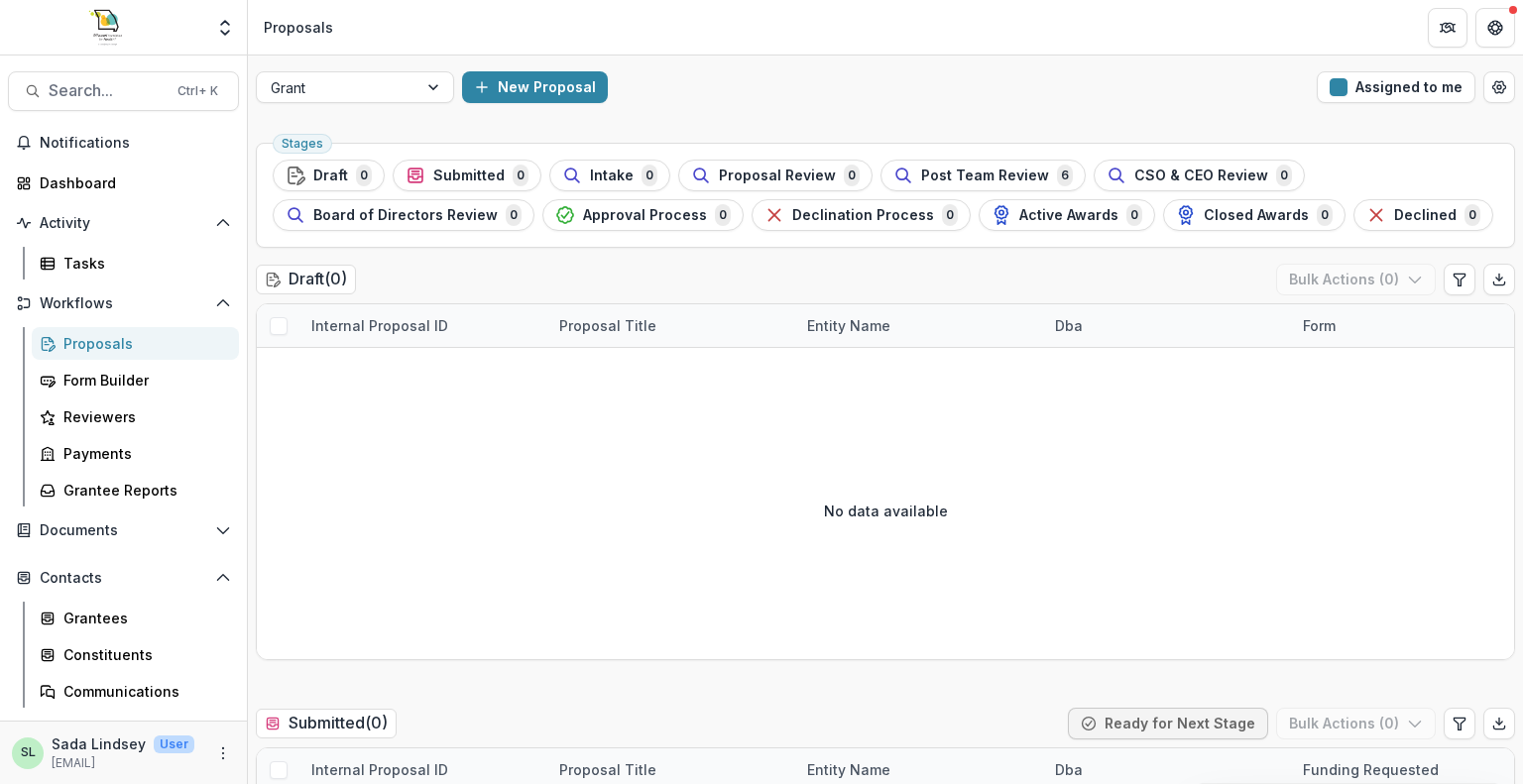 click on "Grant New Proposal Assigned to me" at bounding box center [885, 87] 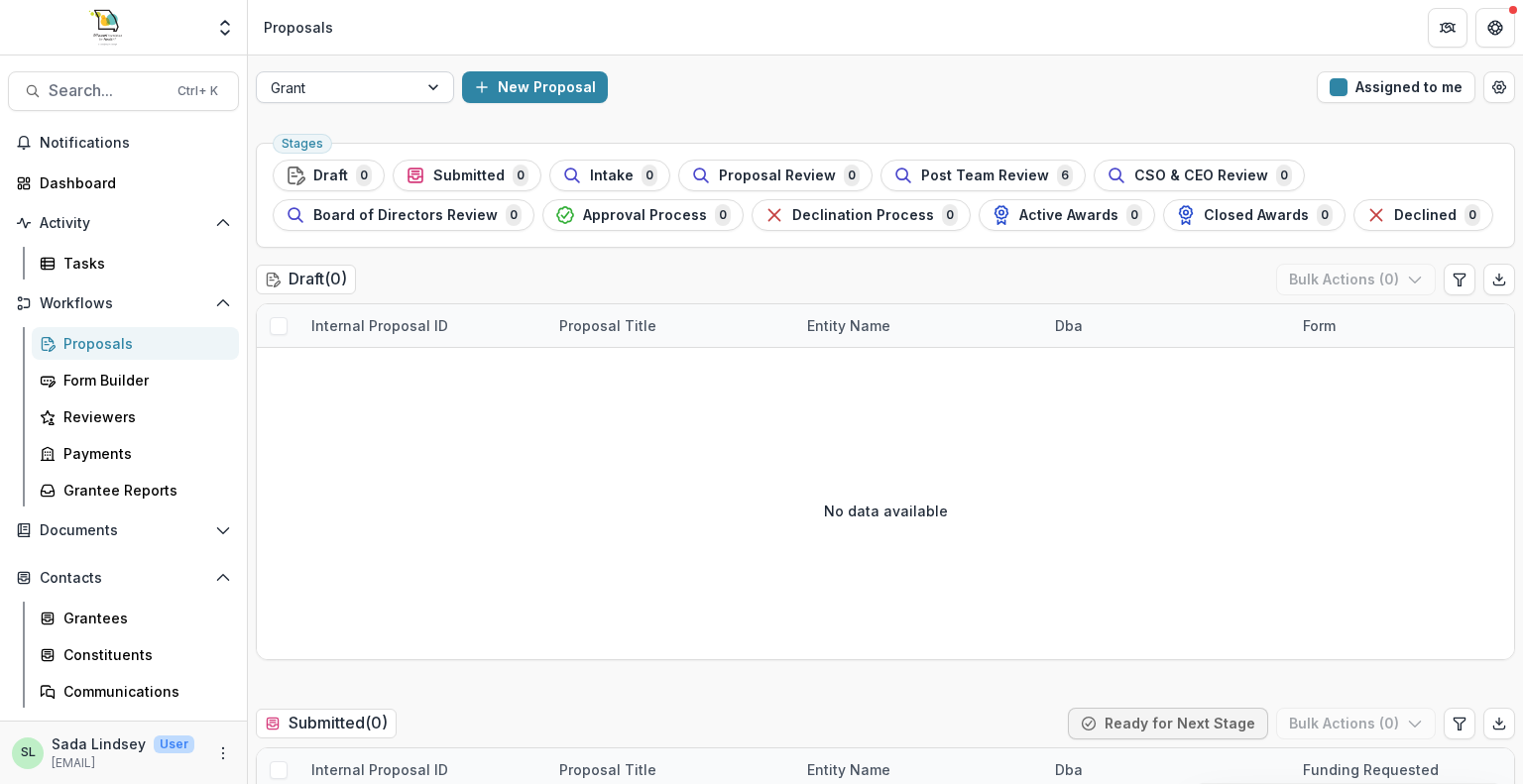 click at bounding box center (337, 87) 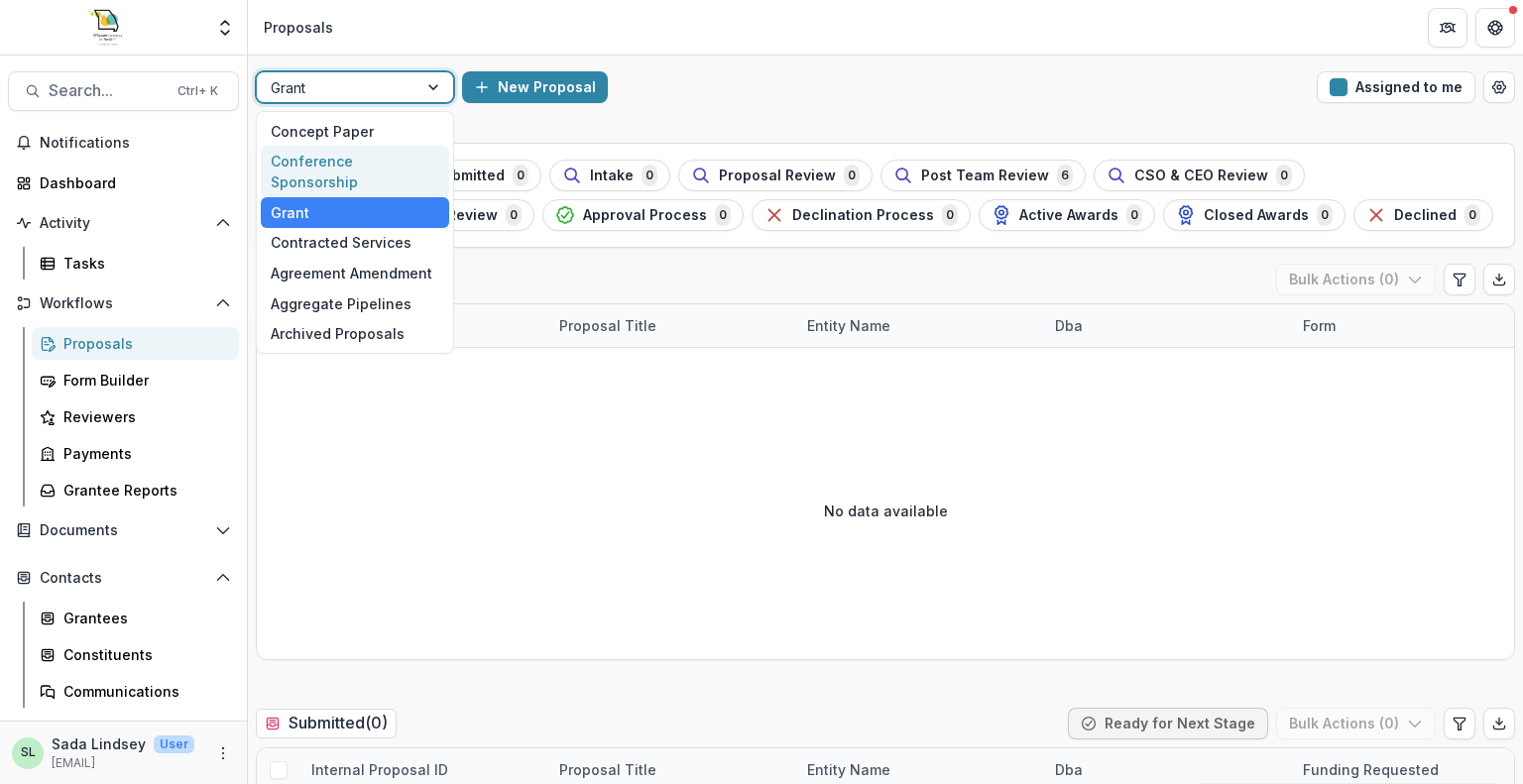 click on "Conference Sponsorship" at bounding box center [355, 171] 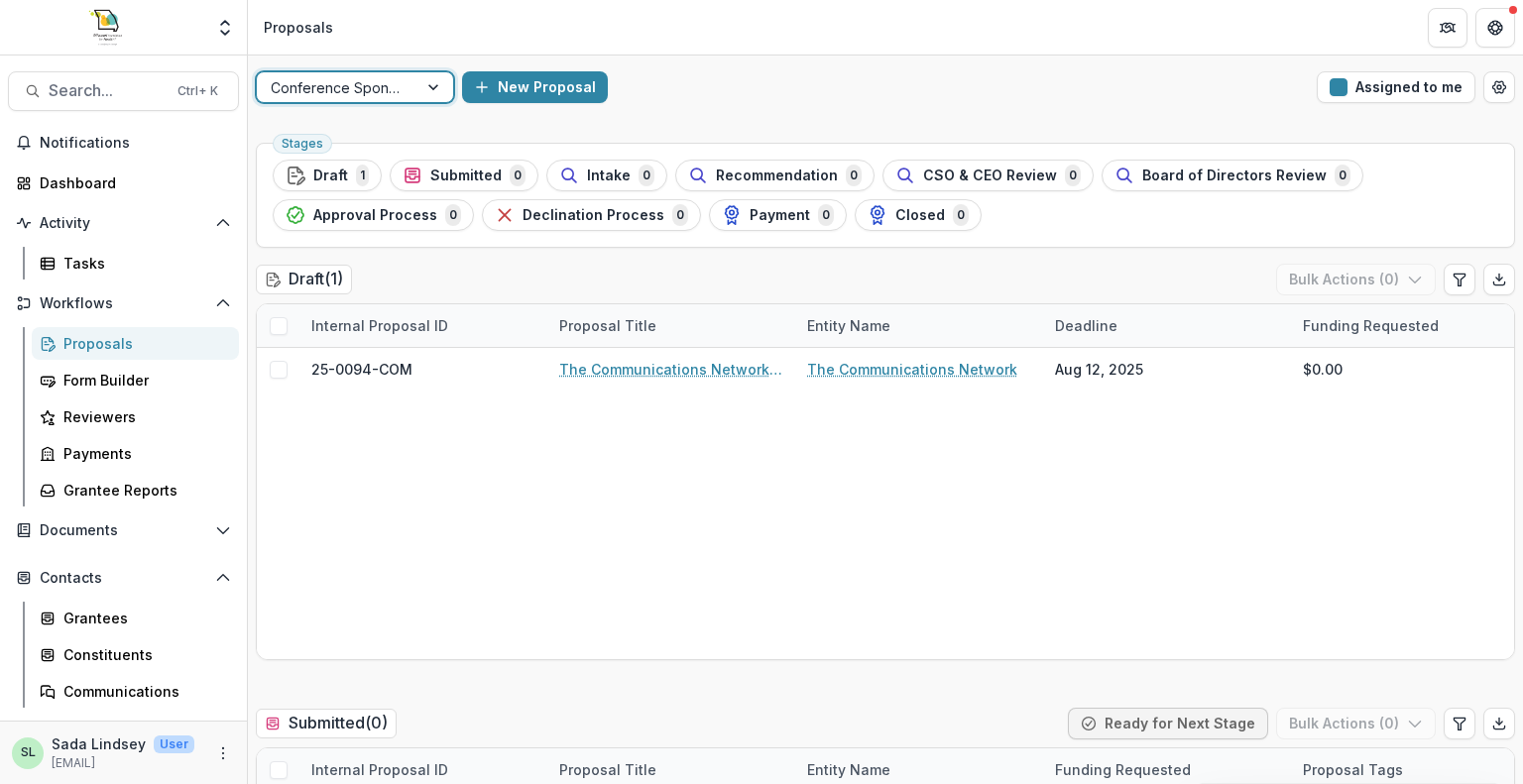 click at bounding box center [337, 87] 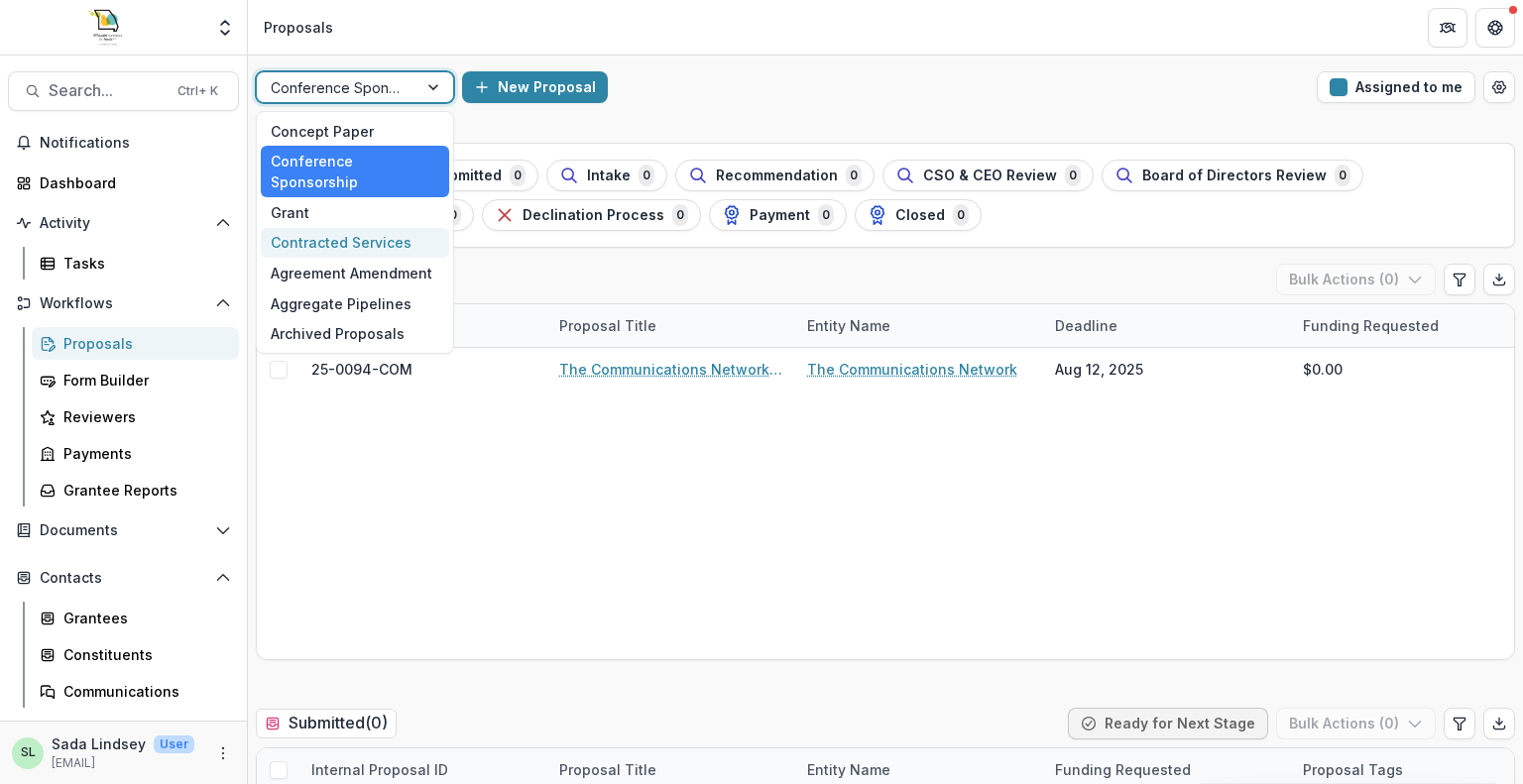 click on "Contracted Services" at bounding box center [355, 243] 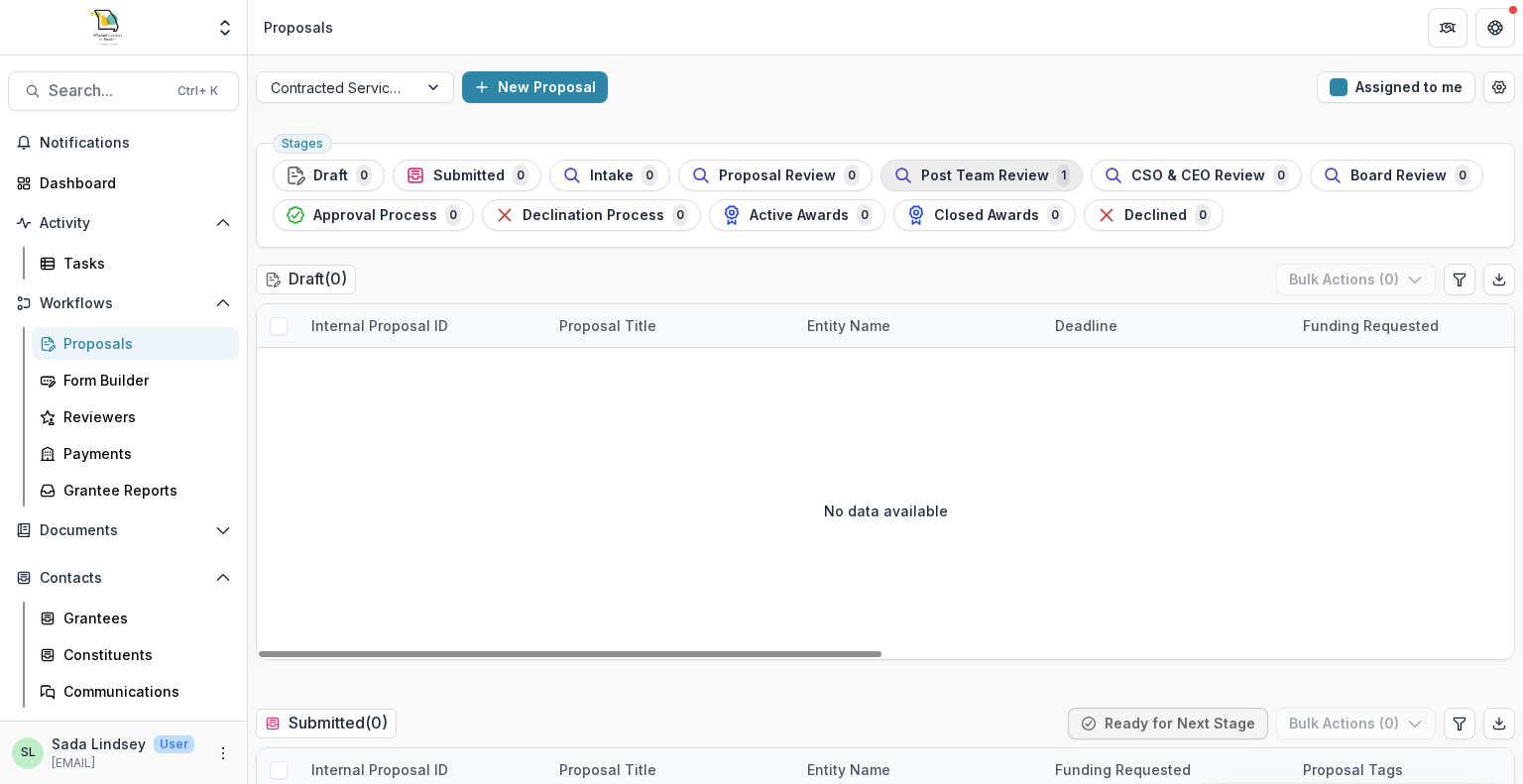 click on "Post Team Review" at bounding box center [985, 175] 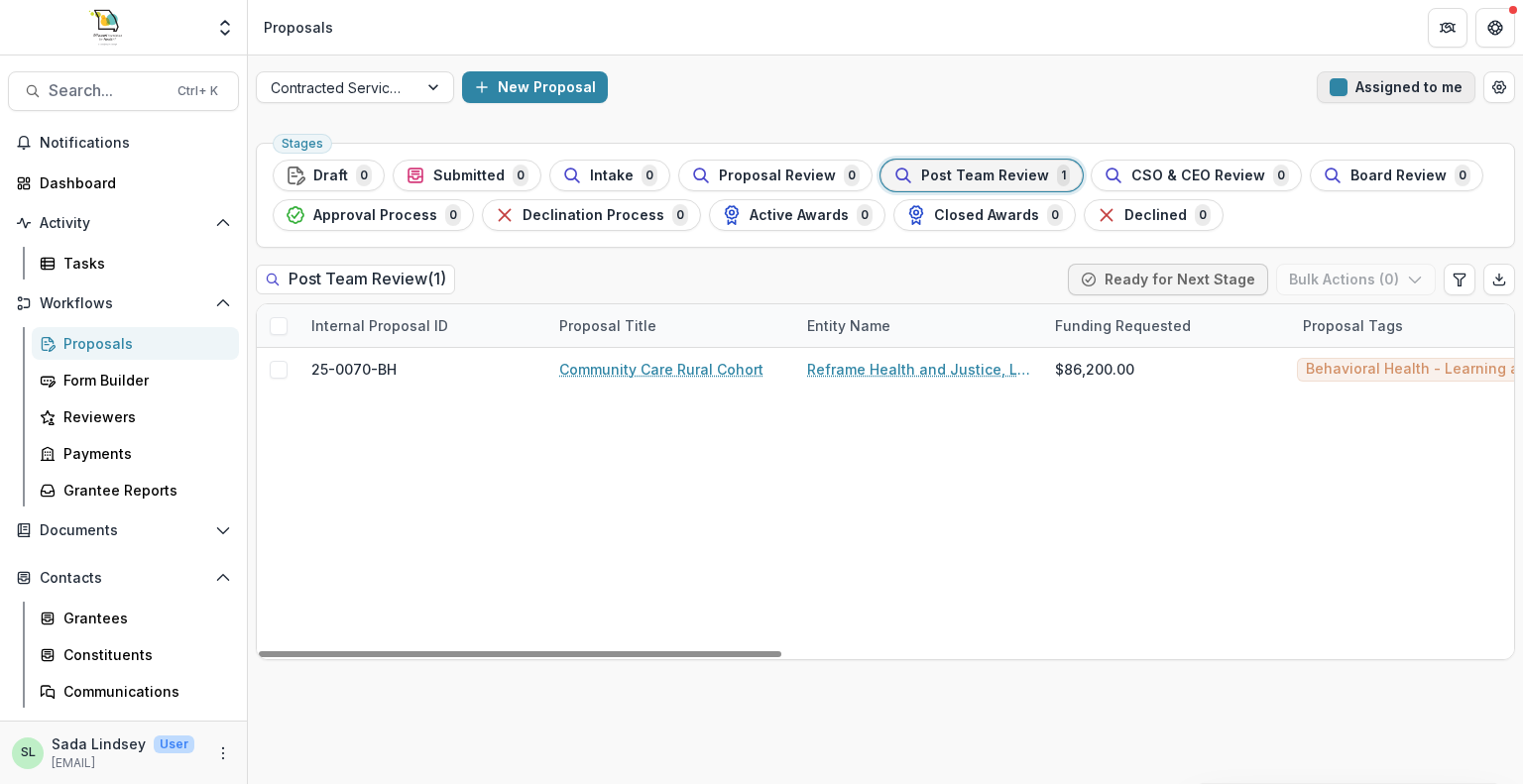 click at bounding box center (1339, 87) 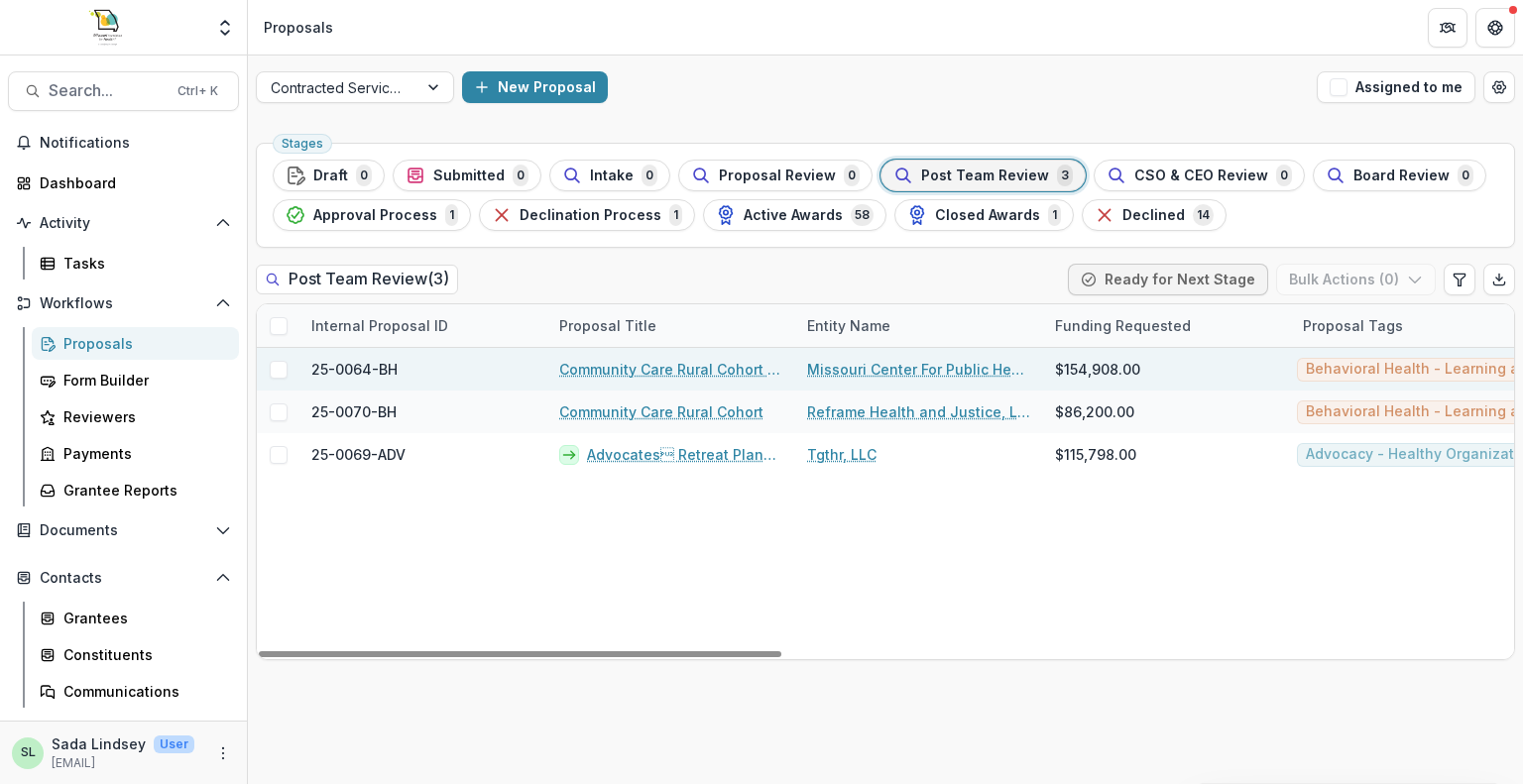 click on "Community Care Rural Cohort Facilitation" at bounding box center [671, 369] 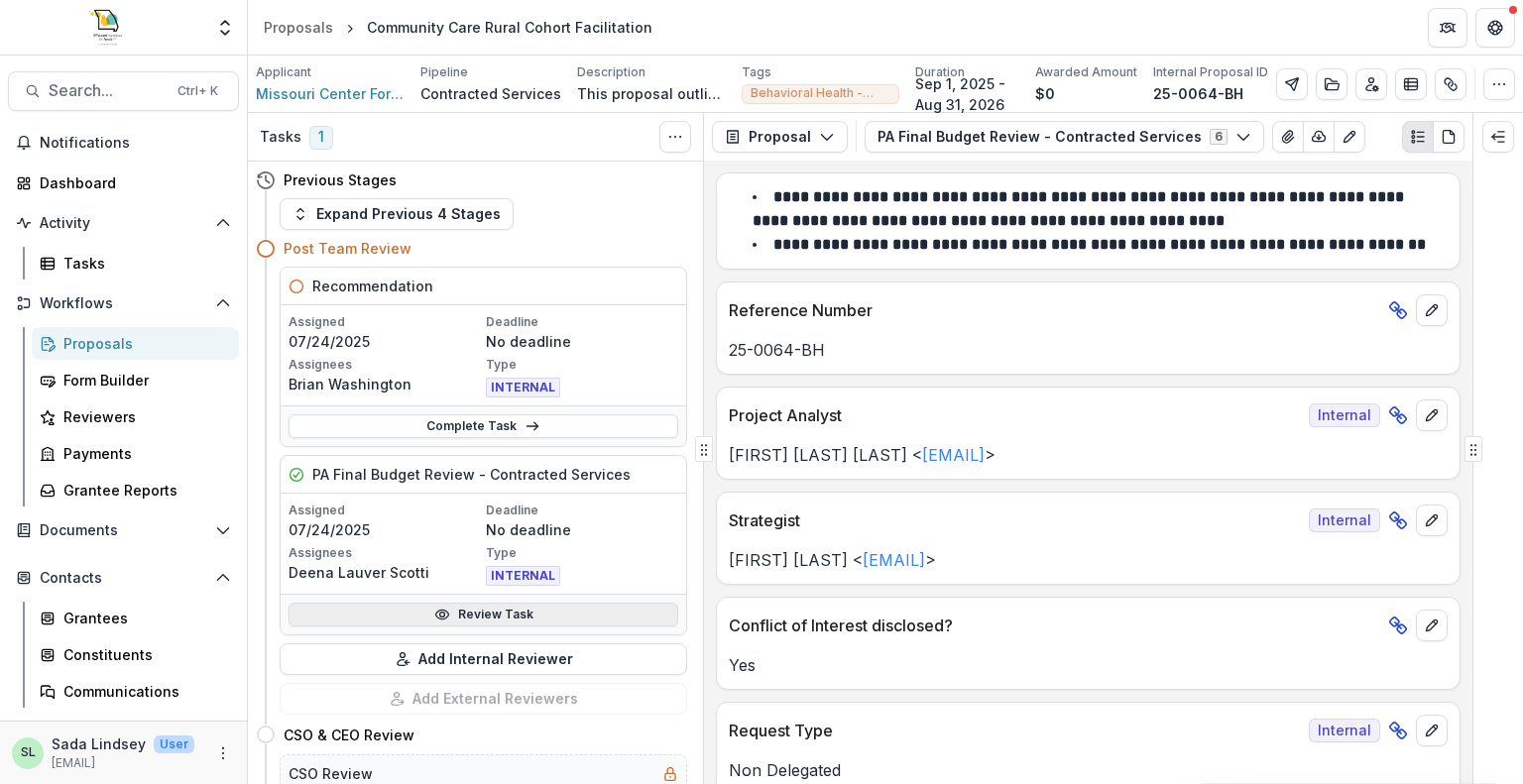 click on "Review Task" at bounding box center (483, 615) 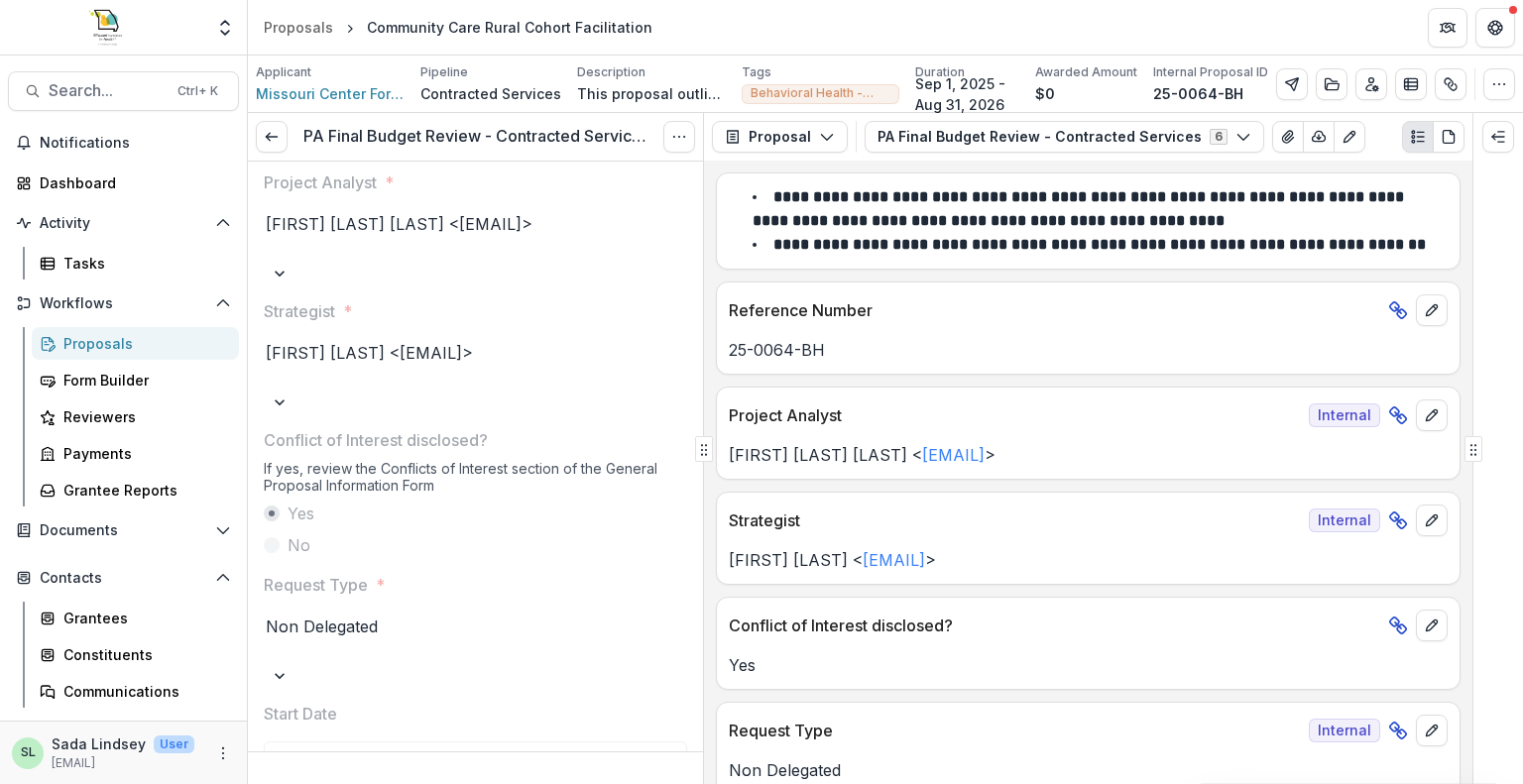scroll, scrollTop: 0, scrollLeft: 0, axis: both 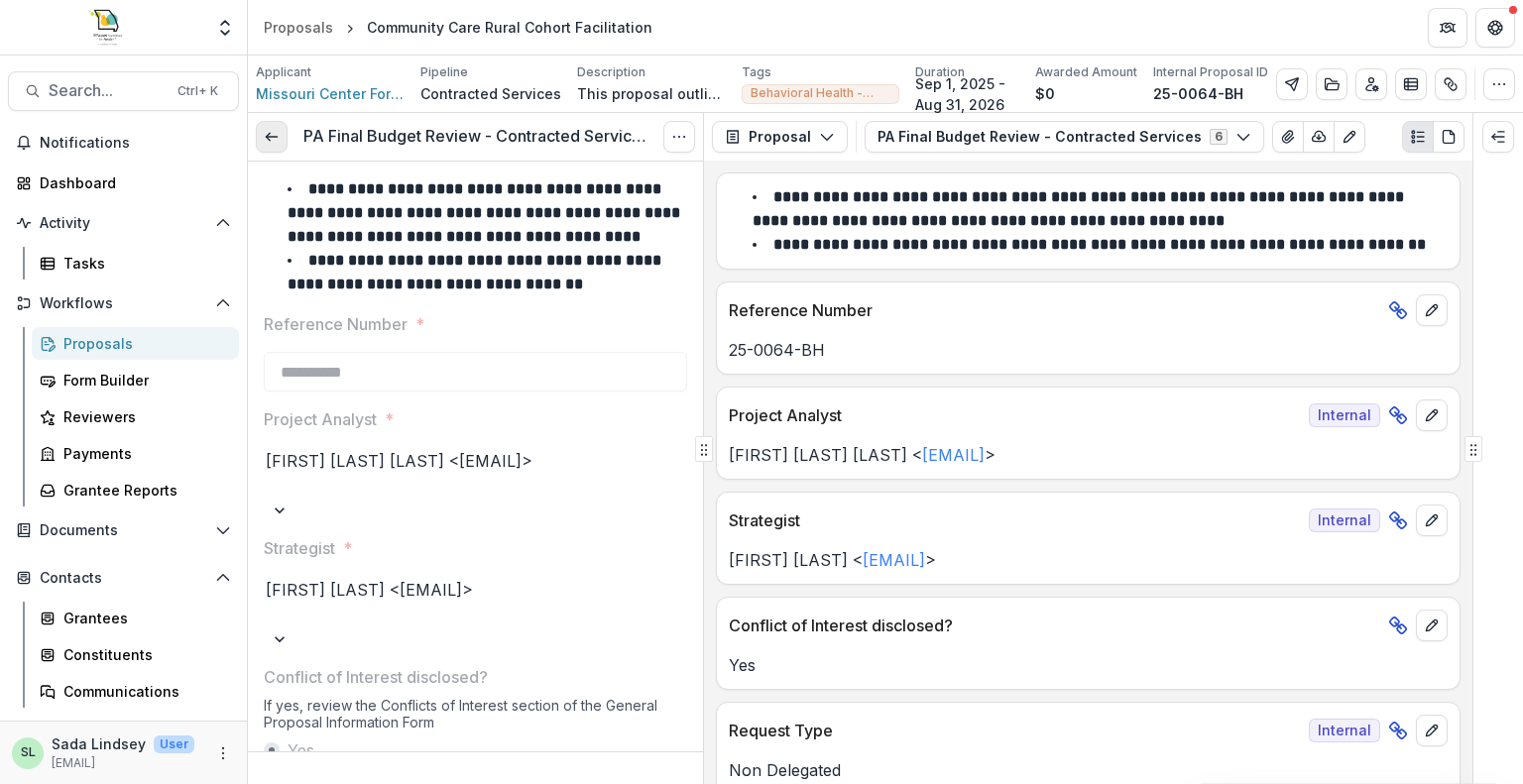 click at bounding box center [272, 137] 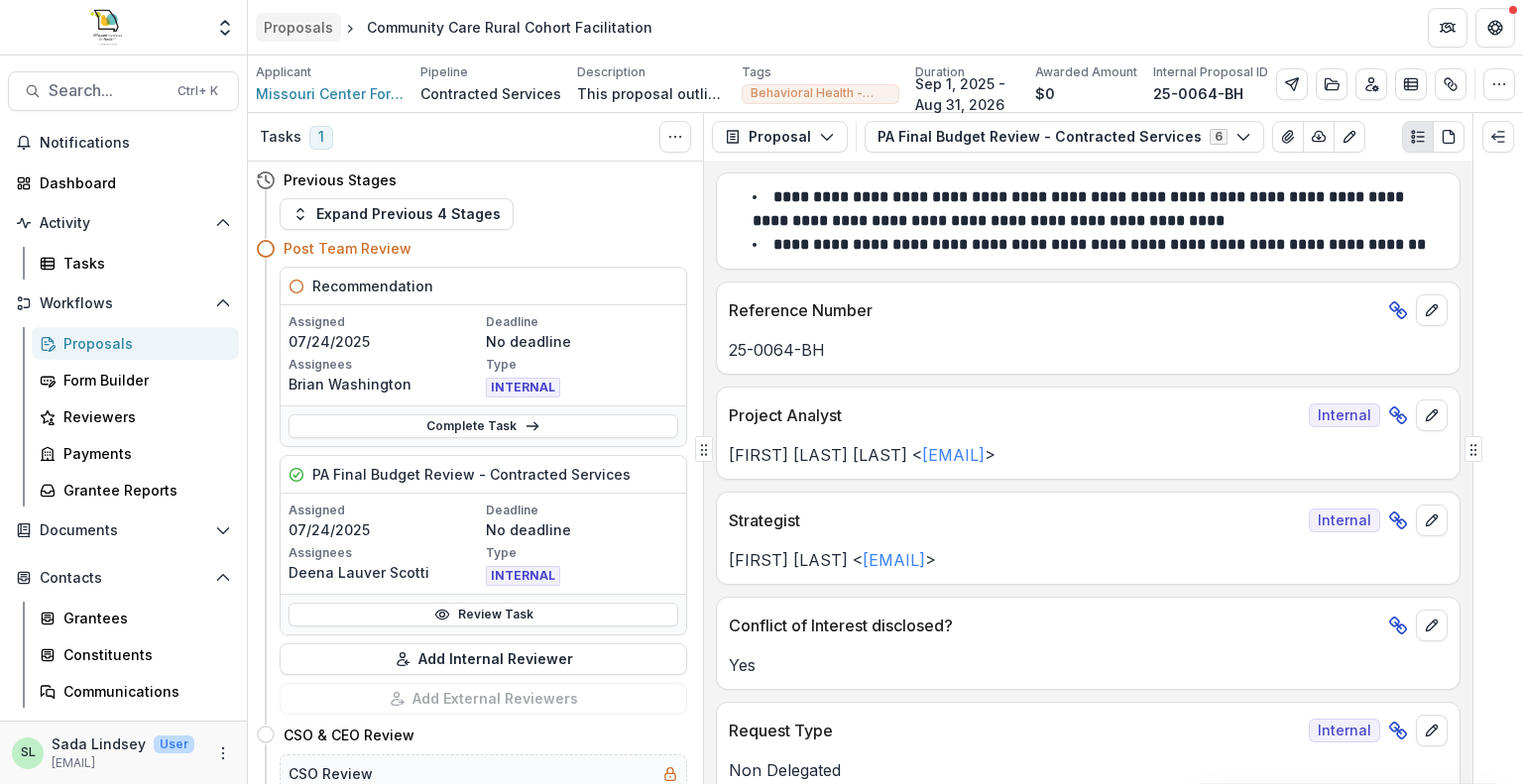 click on "Proposals" at bounding box center (298, 27) 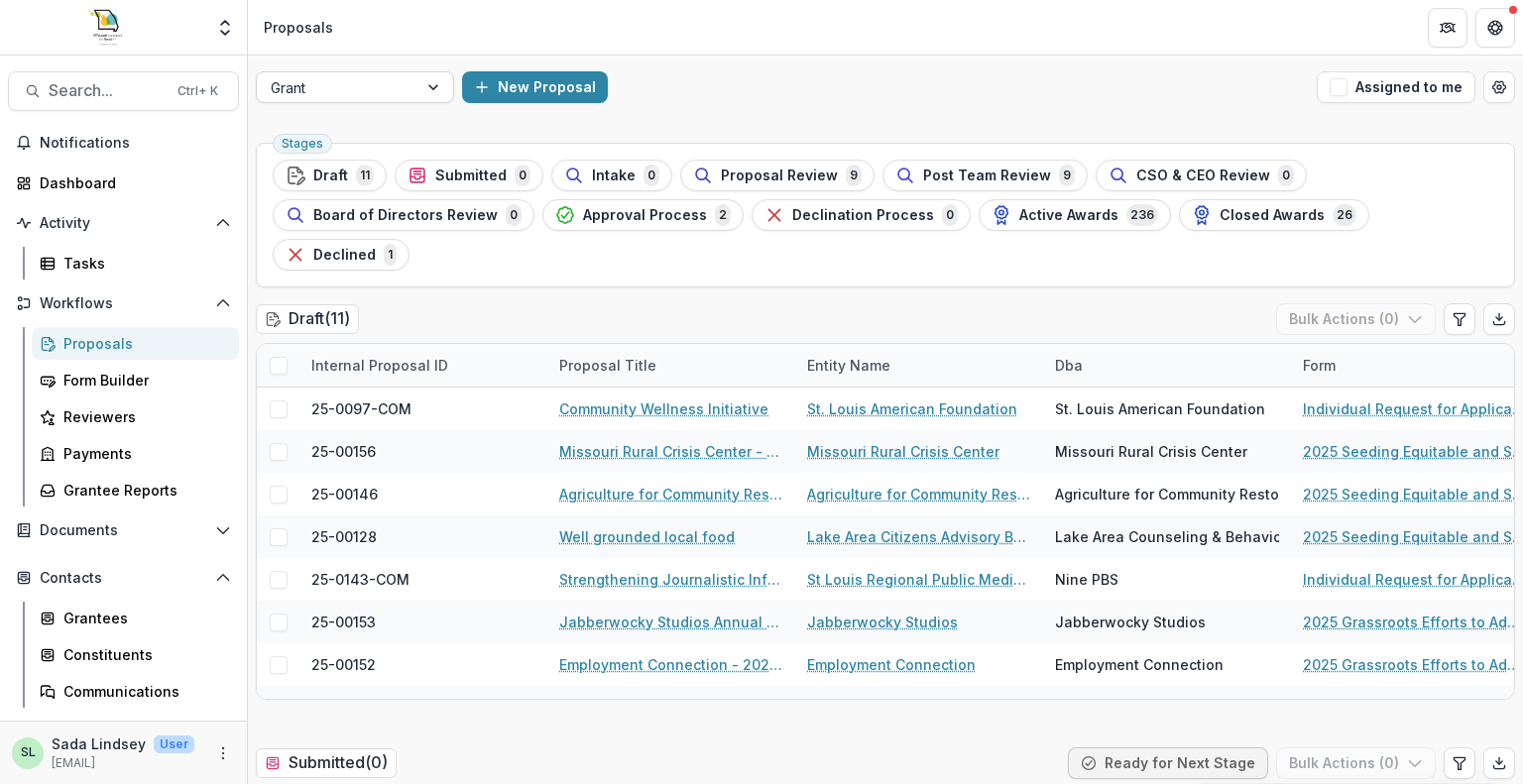 click on "Grant" at bounding box center (337, 87) 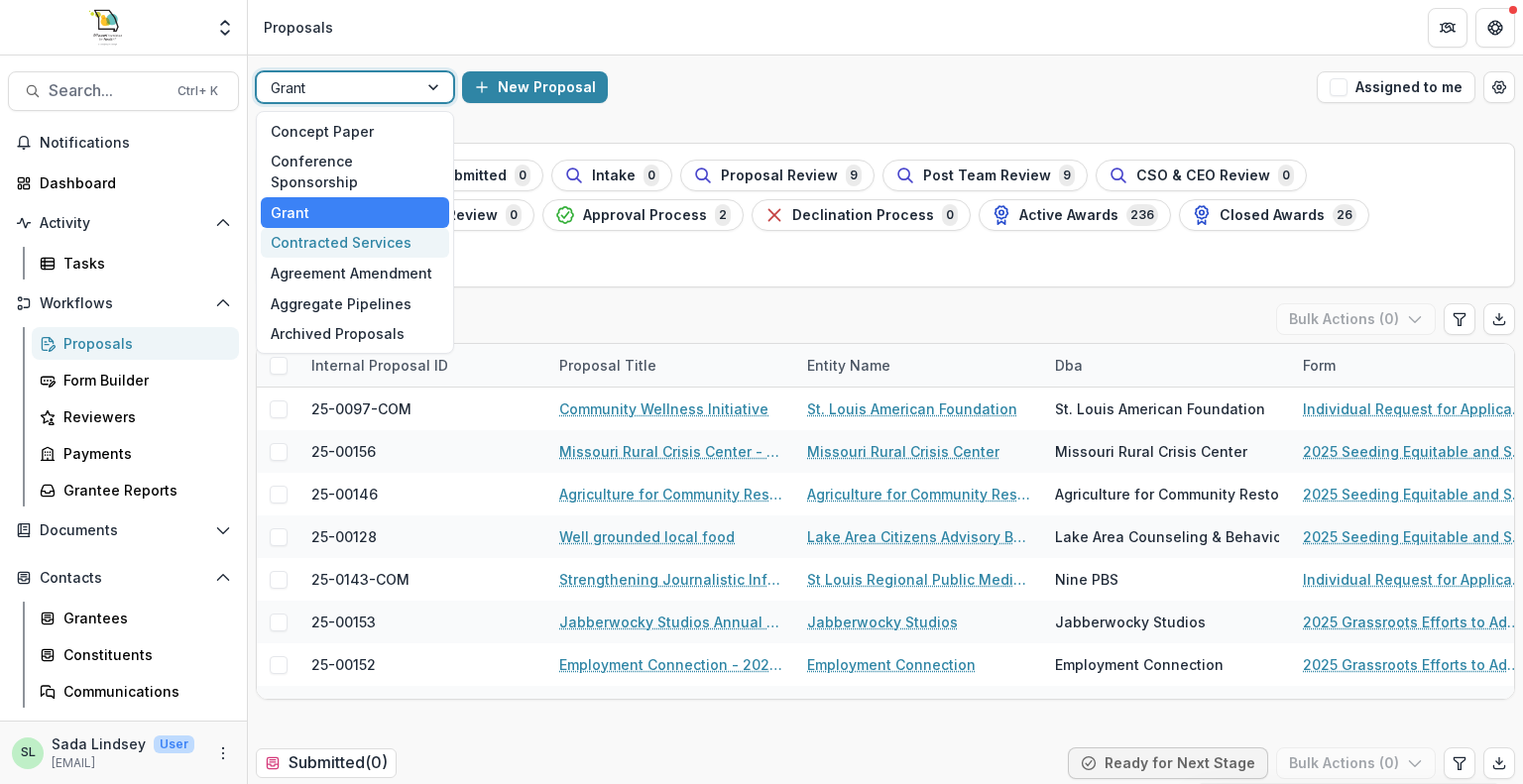 click on "Contracted Services" at bounding box center [355, 243] 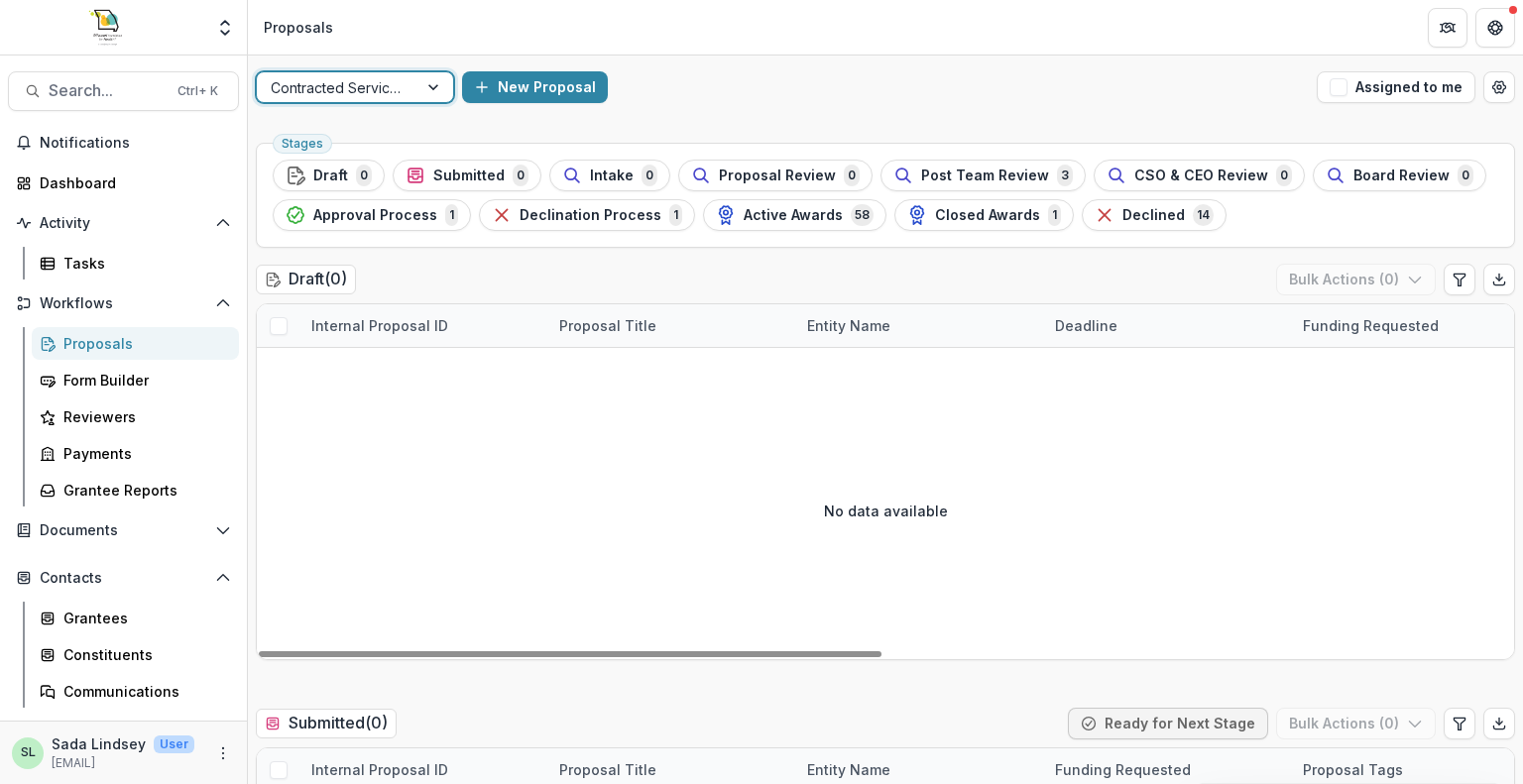 click on "Stages Draft 0 Submitted 0 Intake 0 Proposal Review 0 Post Team Review 3 CSO & CEO Review 0 Board Review 0 Approval Process 1 Declination Process 1 Active Awards 58 Closed Awards 1 Declined 14" at bounding box center [885, 195] 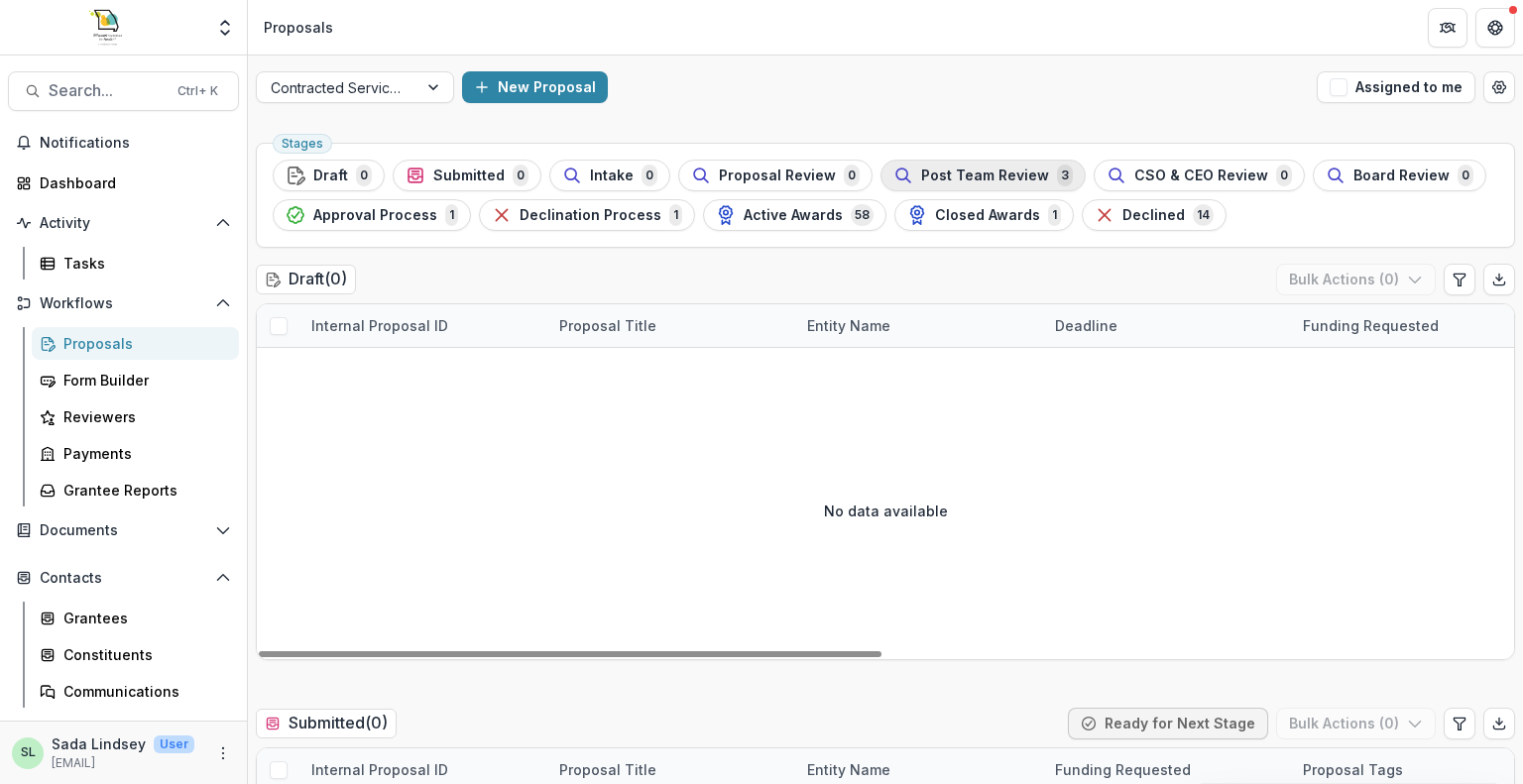 click on "Post Team Review" at bounding box center [985, 175] 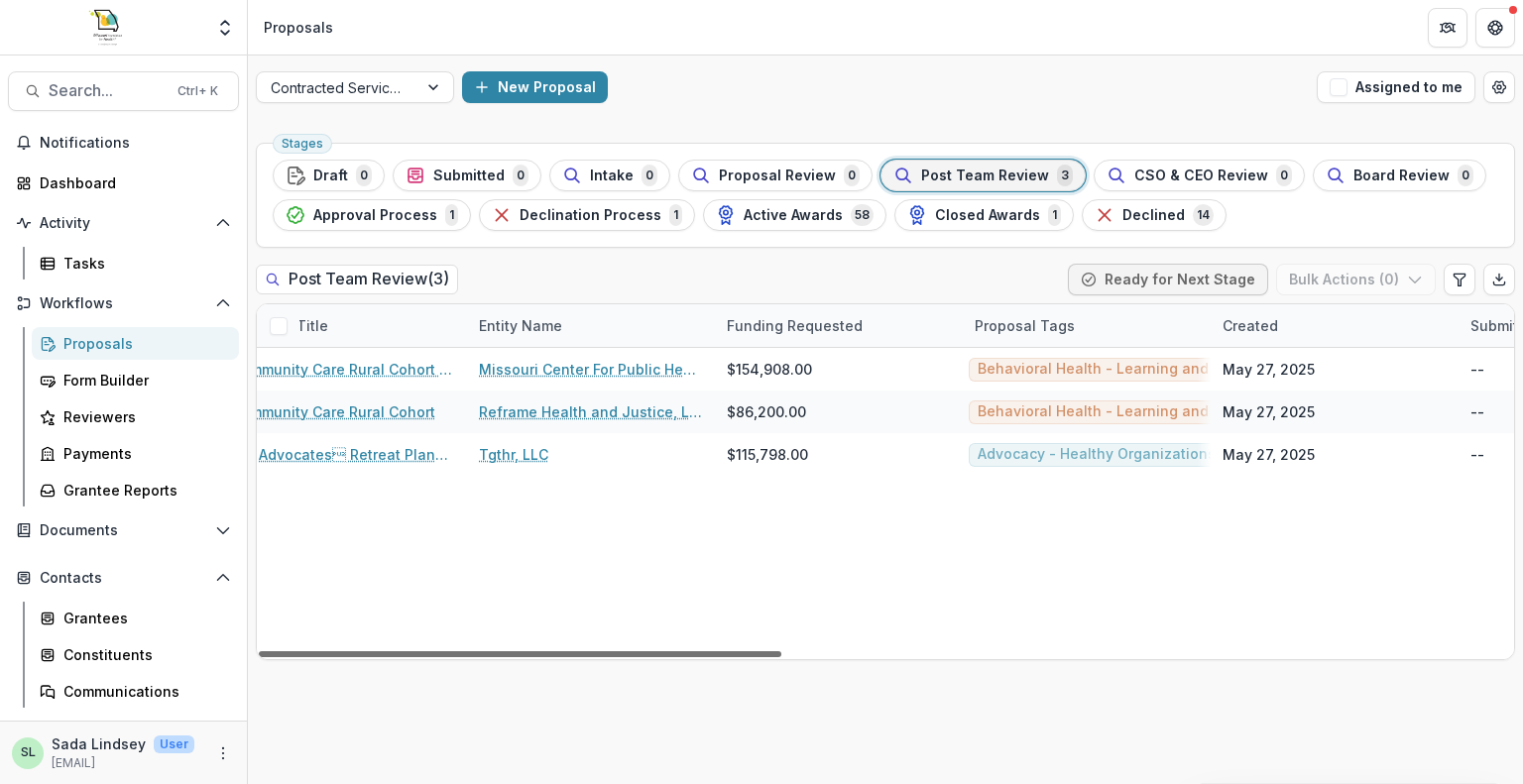 scroll, scrollTop: 0, scrollLeft: 0, axis: both 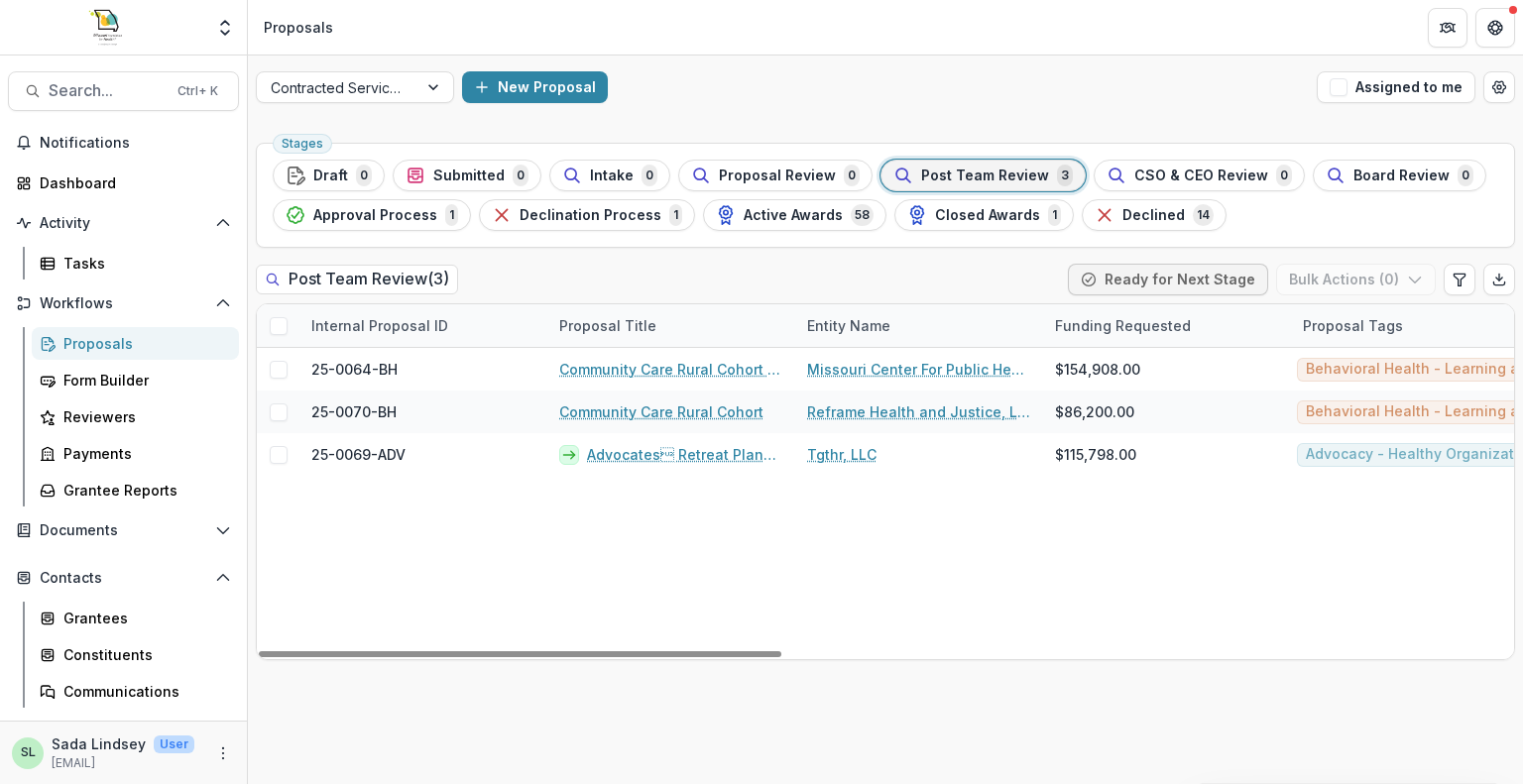drag, startPoint x: 691, startPoint y: 652, endPoint x: 156, endPoint y: 728, distance: 540.3712 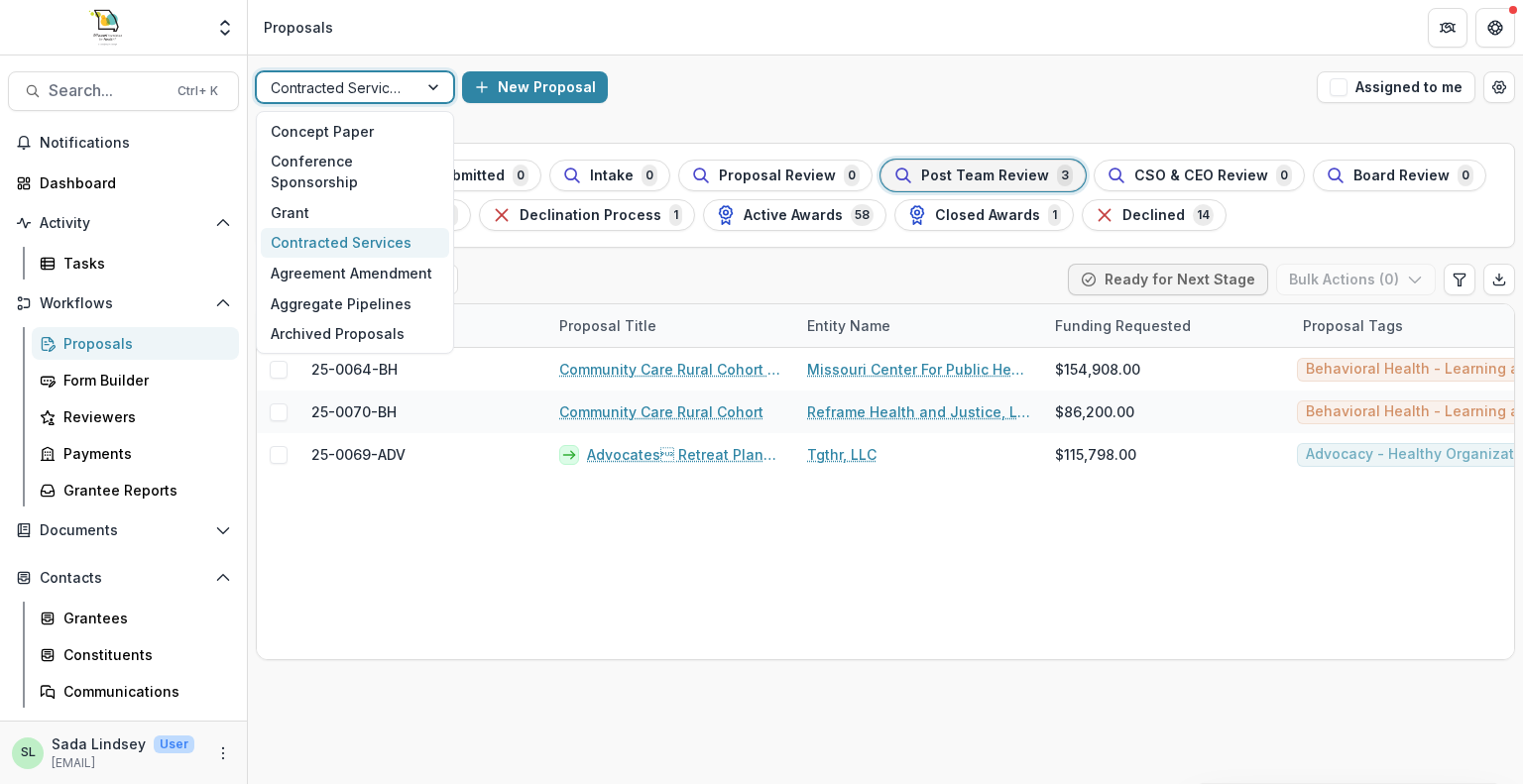 click at bounding box center [337, 87] 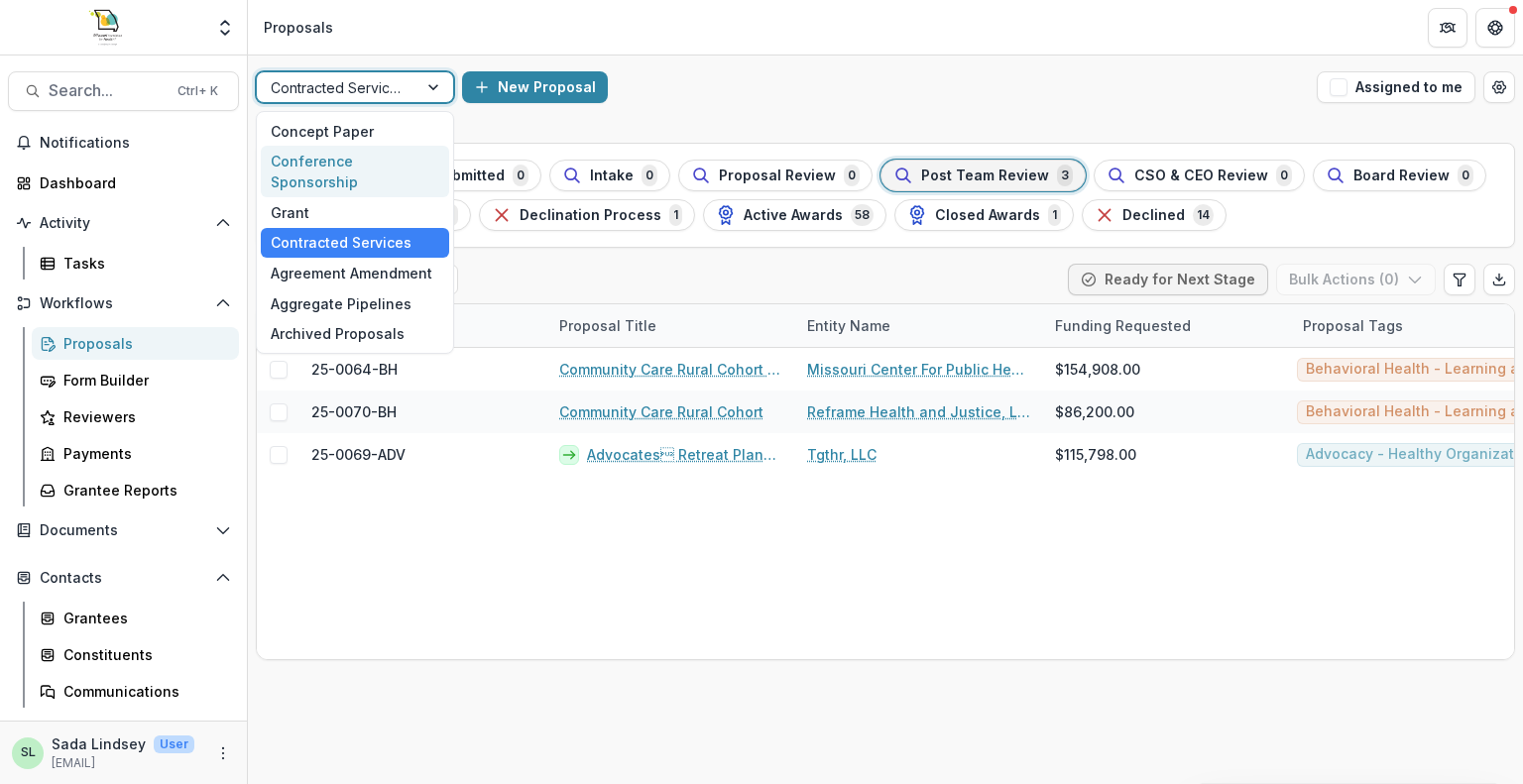 click on "Conference Sponsorship" at bounding box center [355, 171] 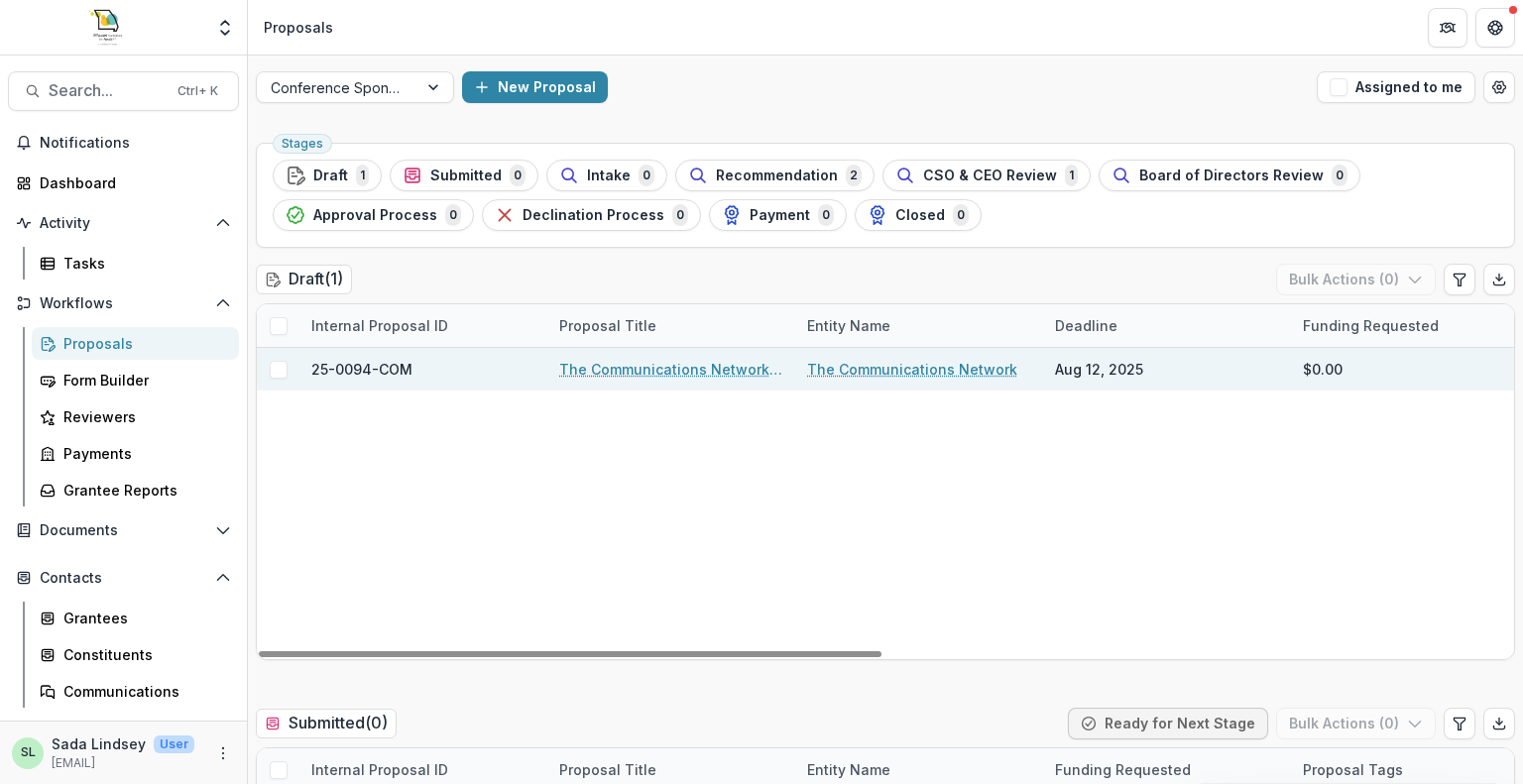 click on "The Communications Network - 2025 - Conference Sponsorship Request" at bounding box center [671, 369] 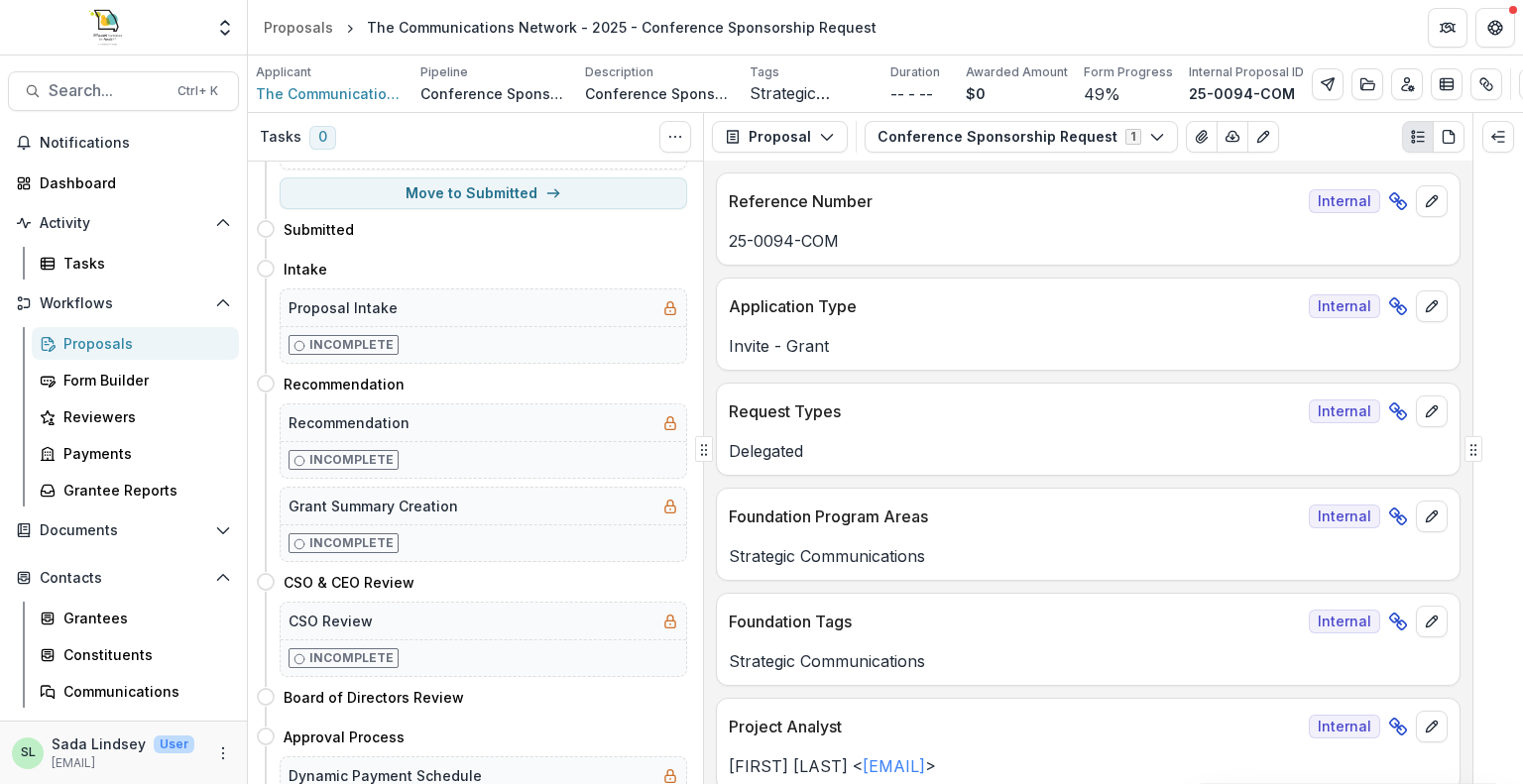 scroll, scrollTop: 99, scrollLeft: 0, axis: vertical 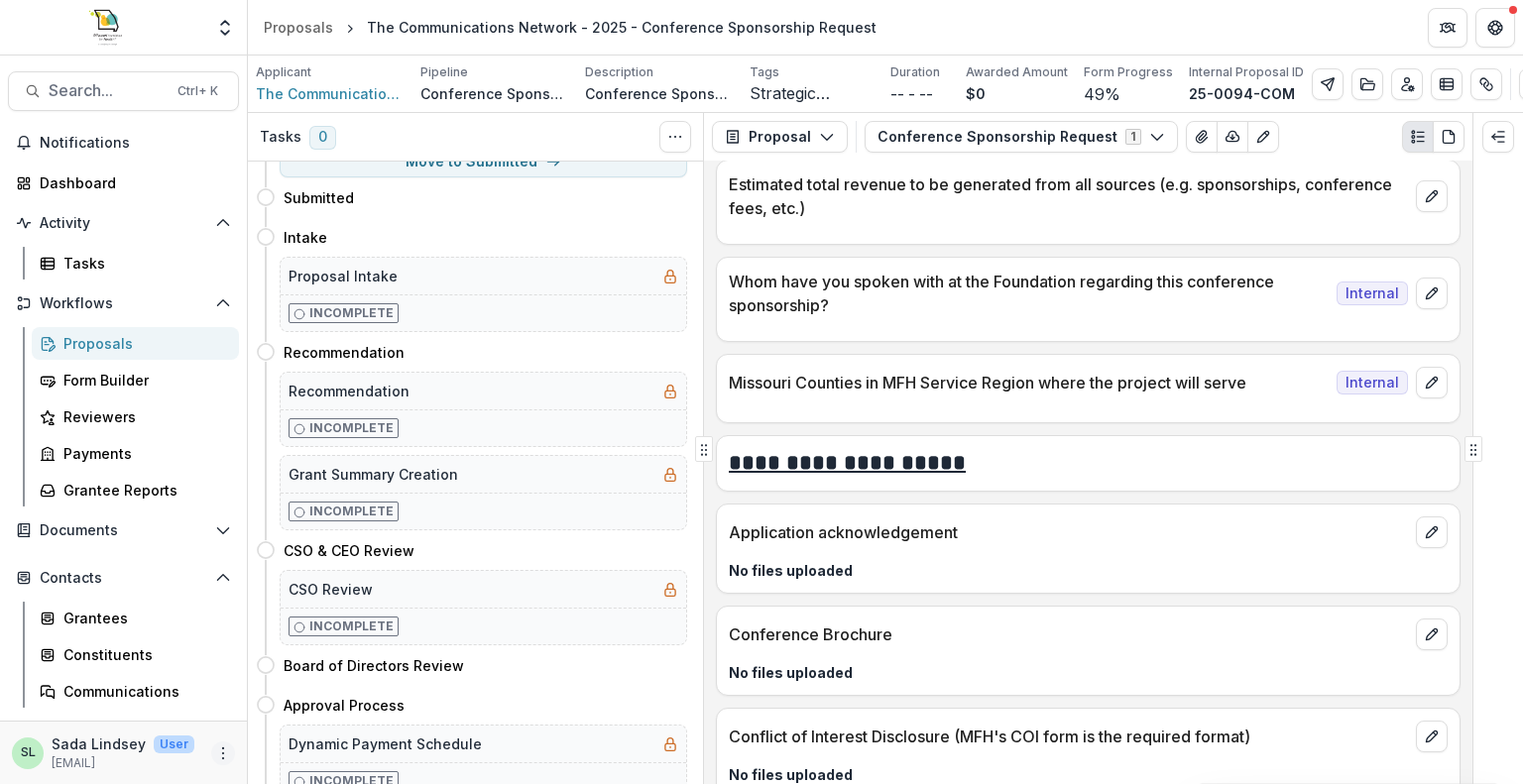 click 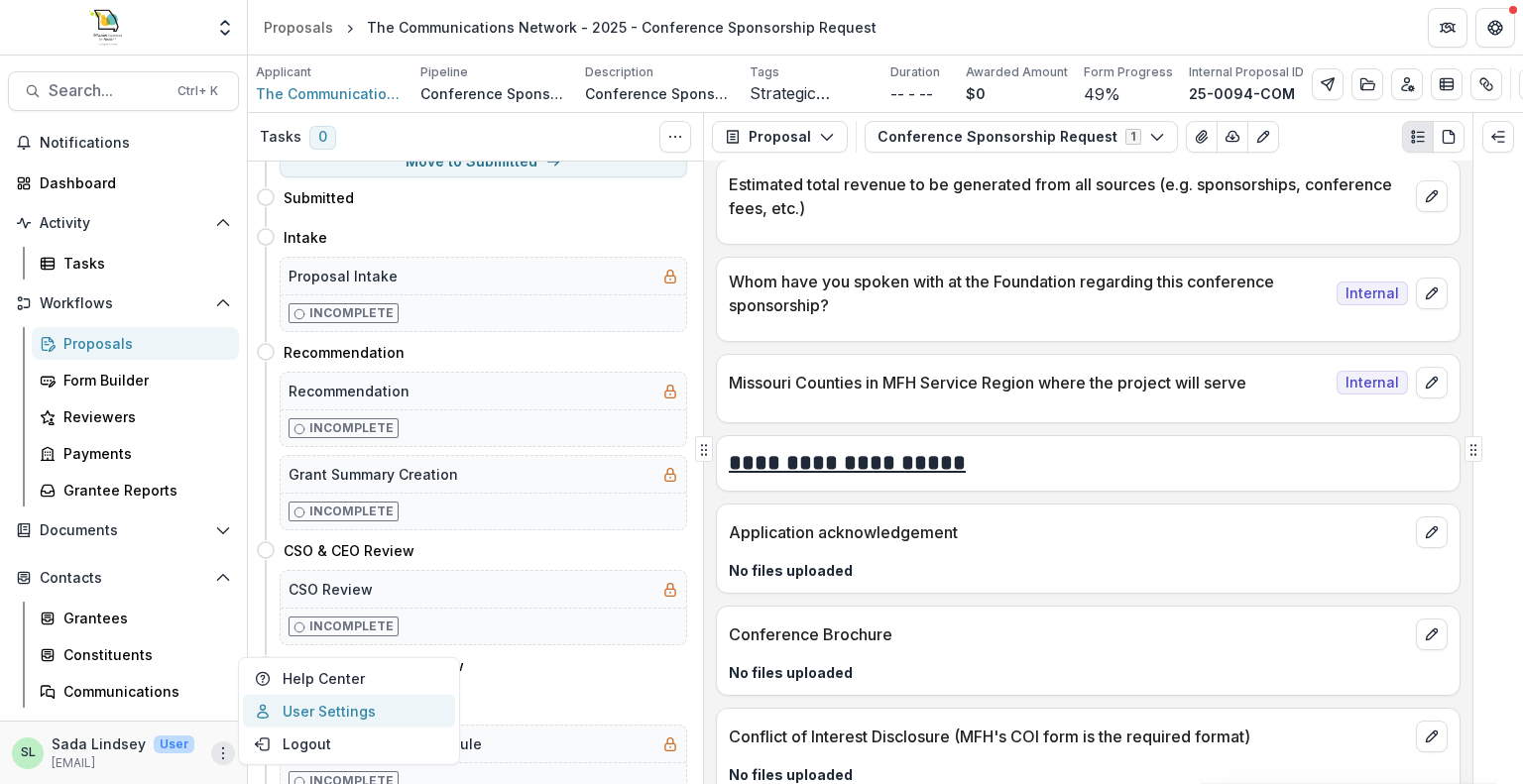 click on "User Settings" at bounding box center (349, 711) 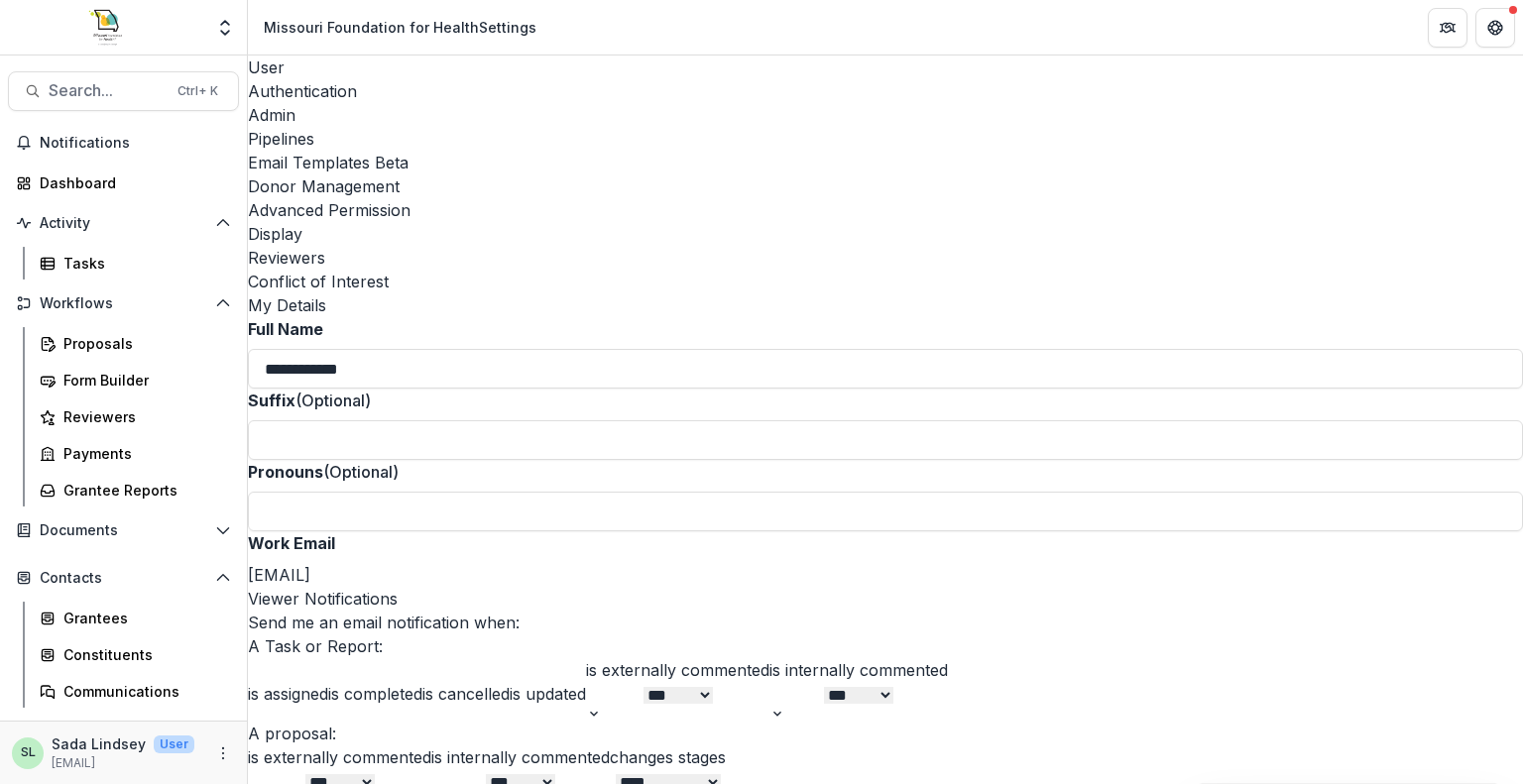 scroll, scrollTop: 595, scrollLeft: 0, axis: vertical 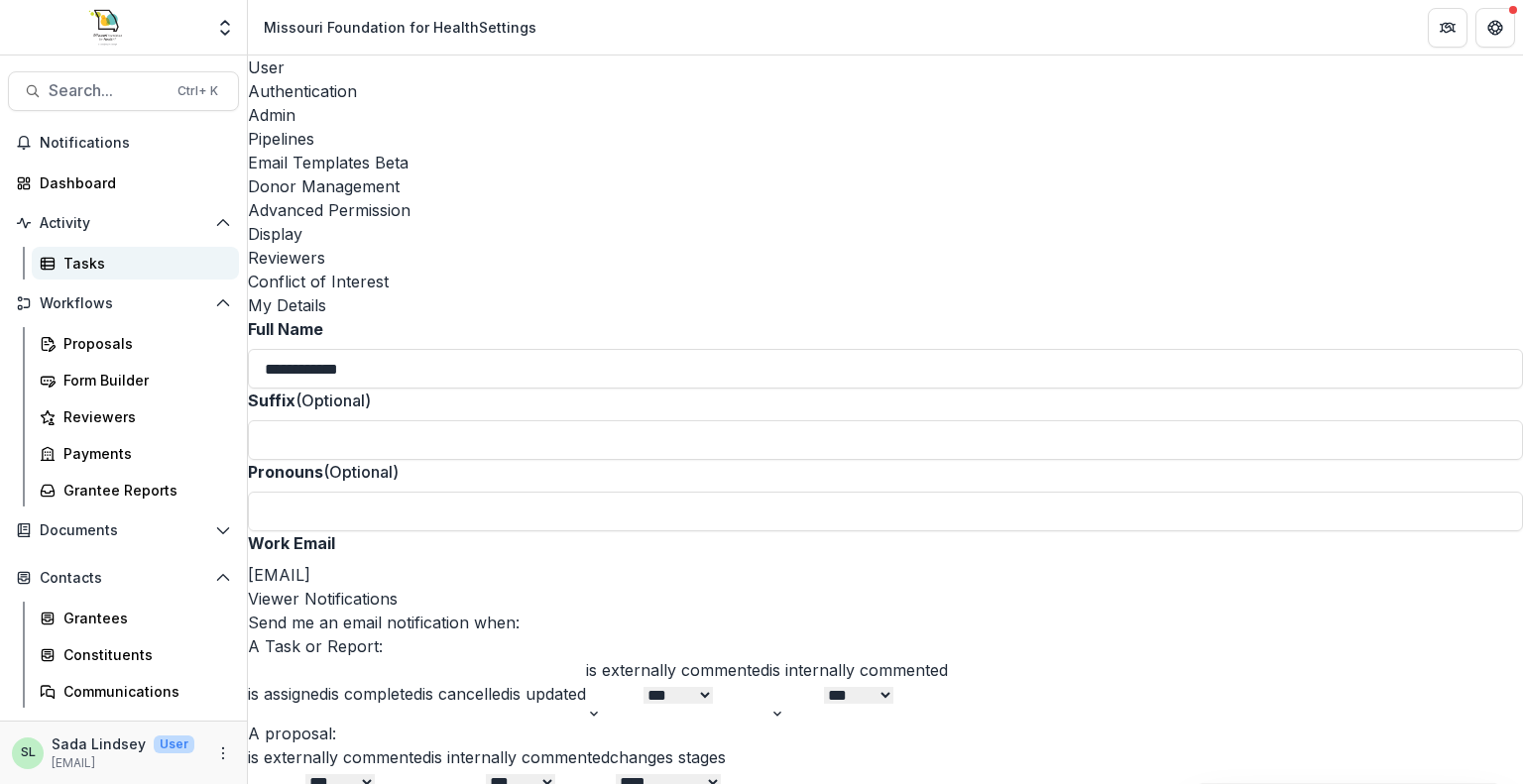 click on "Tasks" at bounding box center [143, 263] 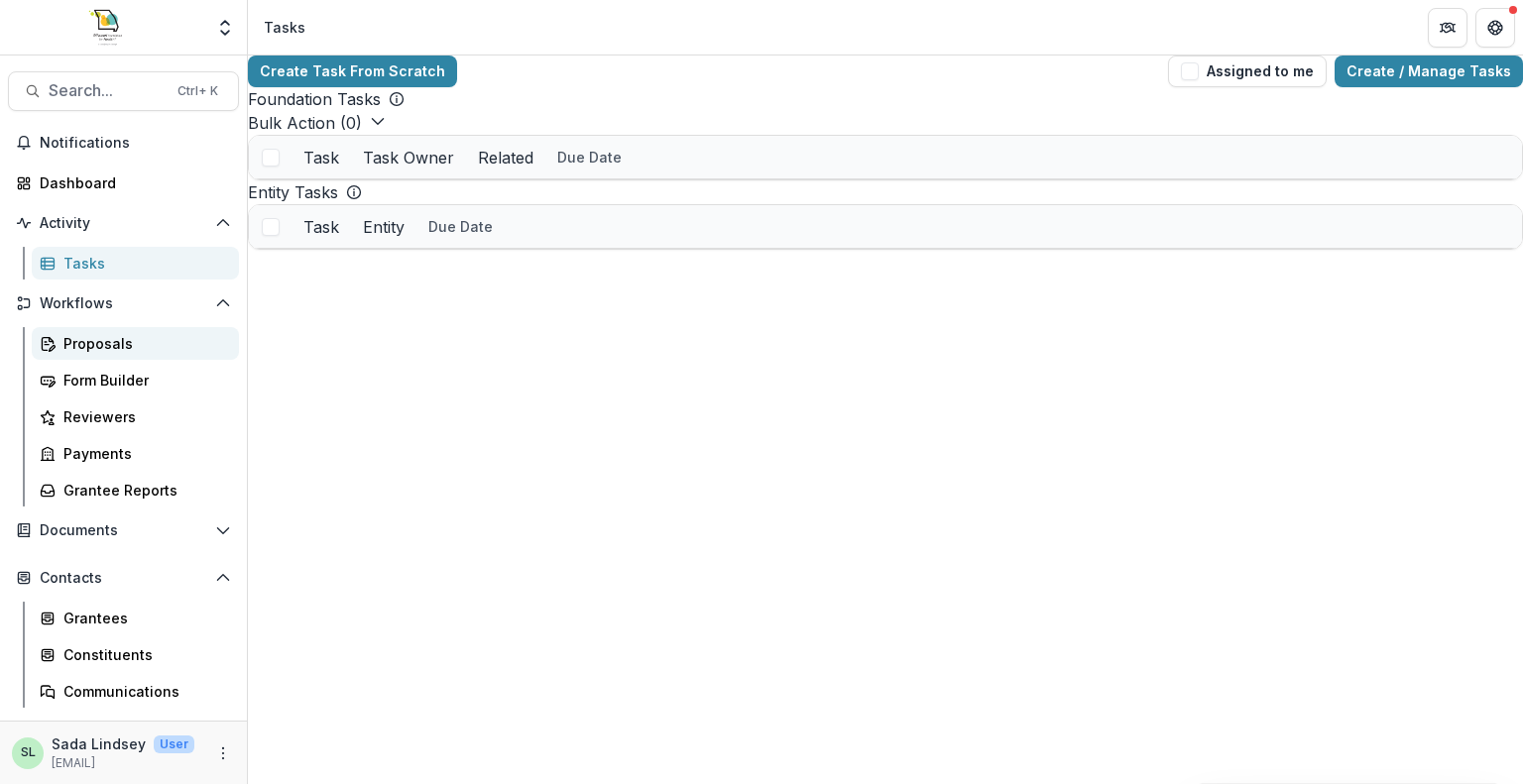 click on "Proposals" at bounding box center [143, 343] 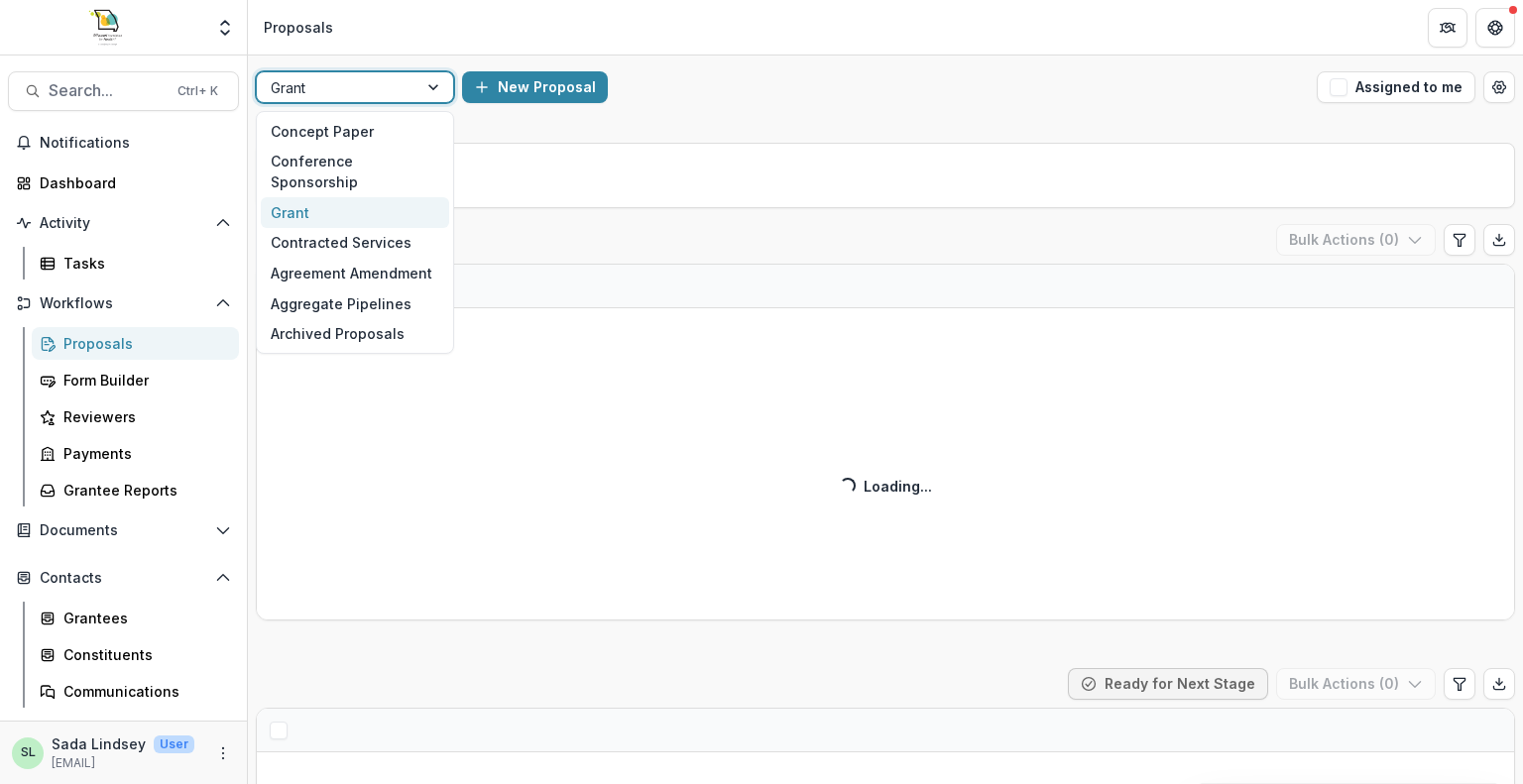 click at bounding box center [337, 87] 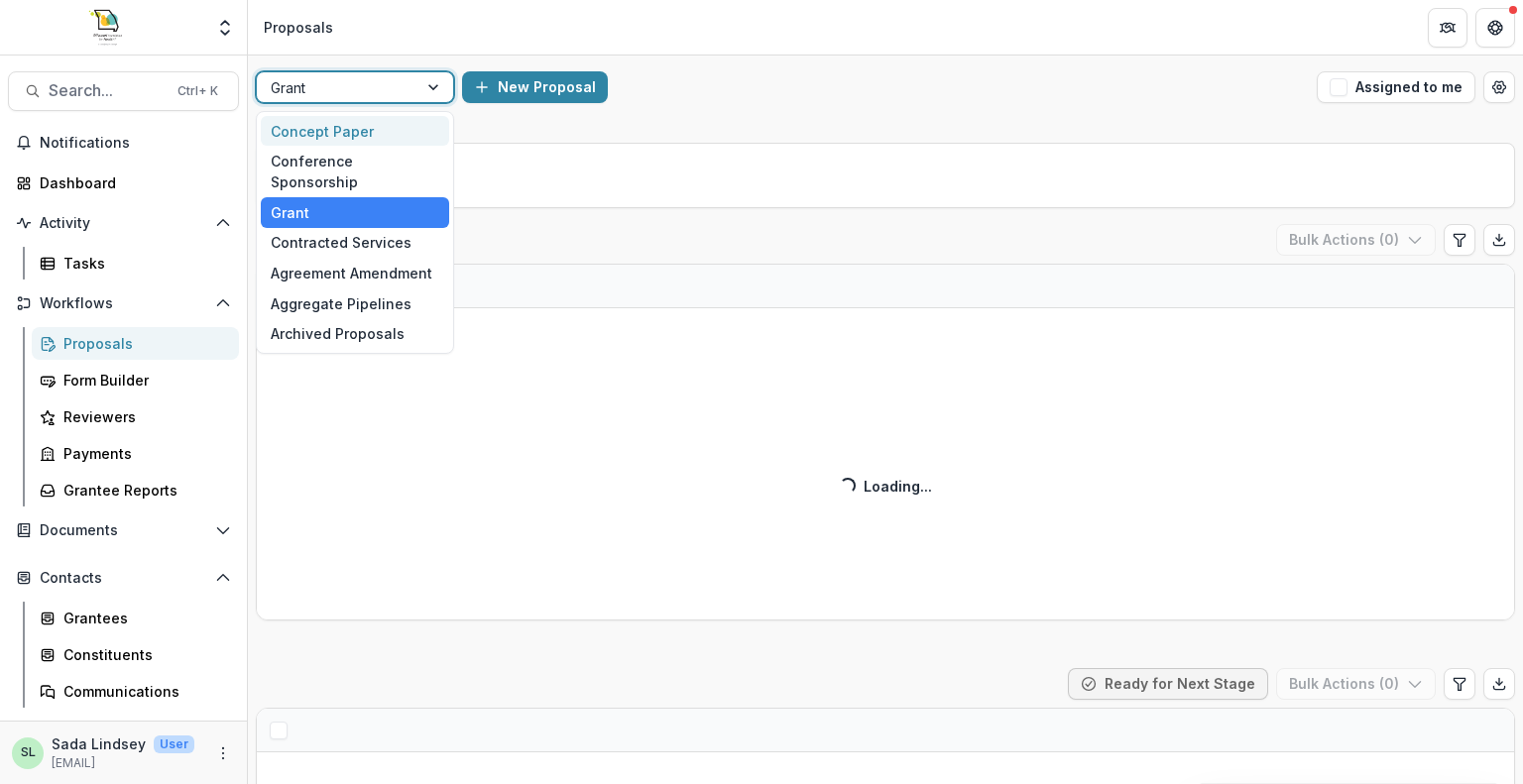 click on "Concept Paper" at bounding box center (355, 131) 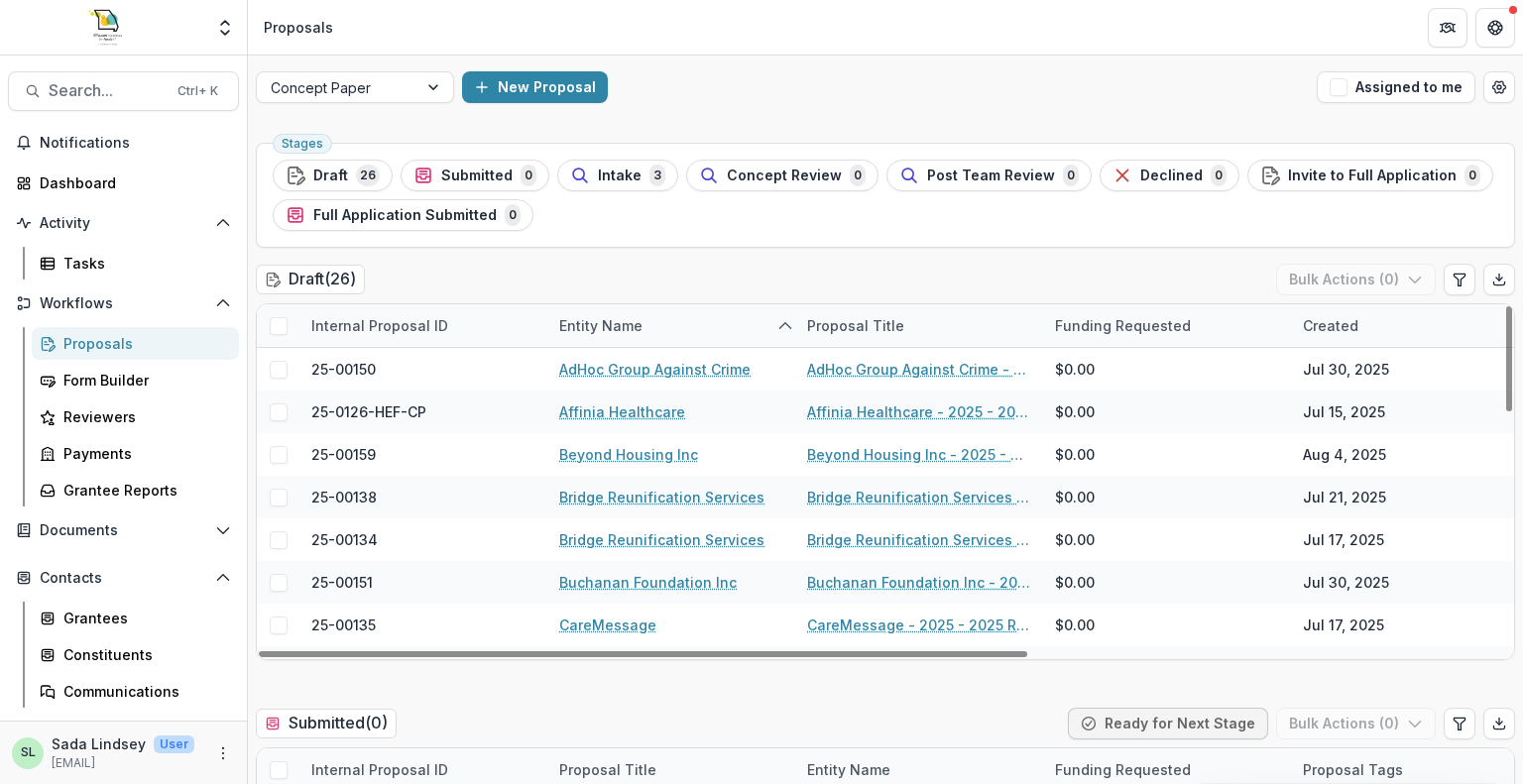 click on "Draft  ( 26 ) Bulk Actions ( 0 )" at bounding box center [885, 283] 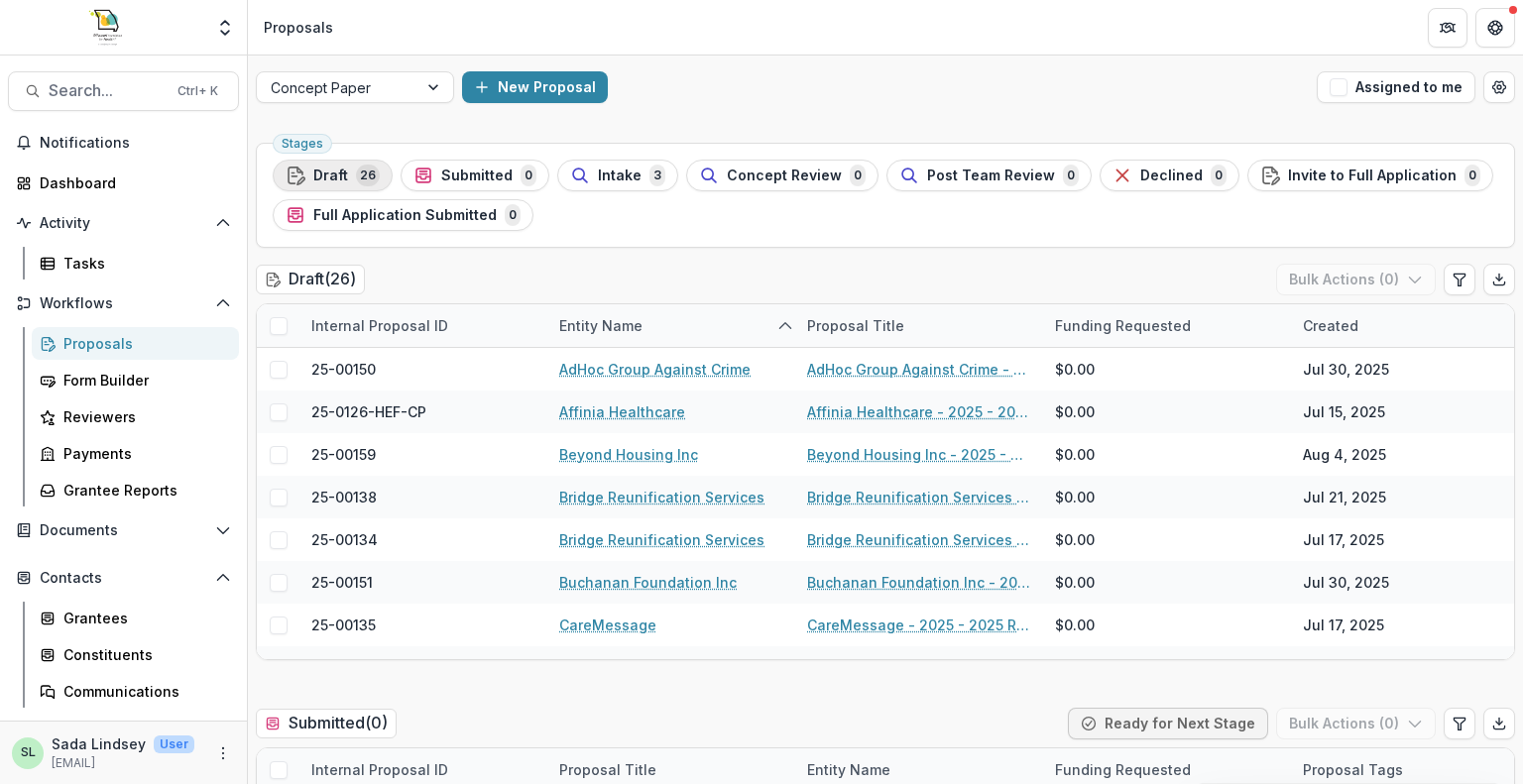 click on "26" at bounding box center [368, 175] 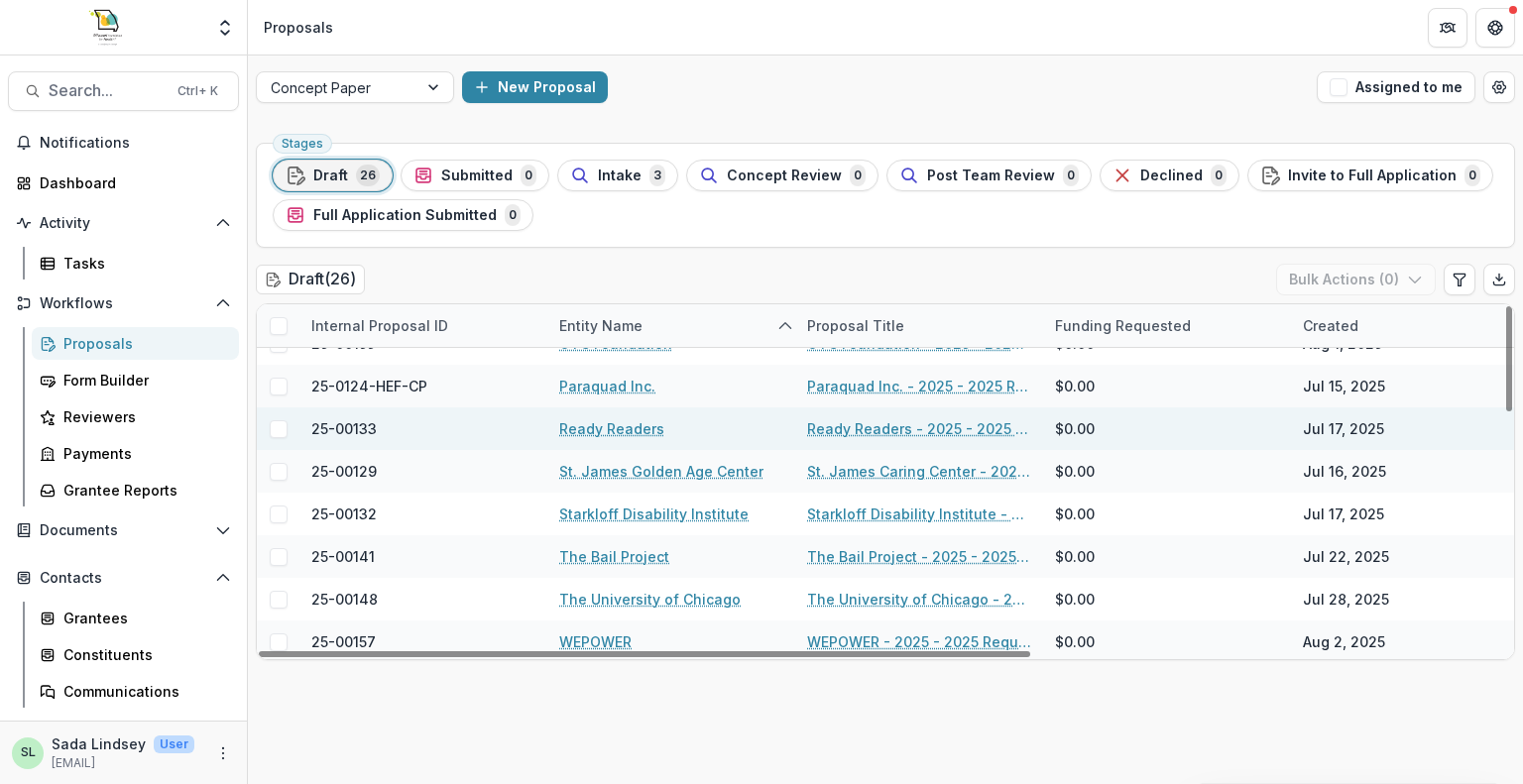 scroll, scrollTop: 796, scrollLeft: 0, axis: vertical 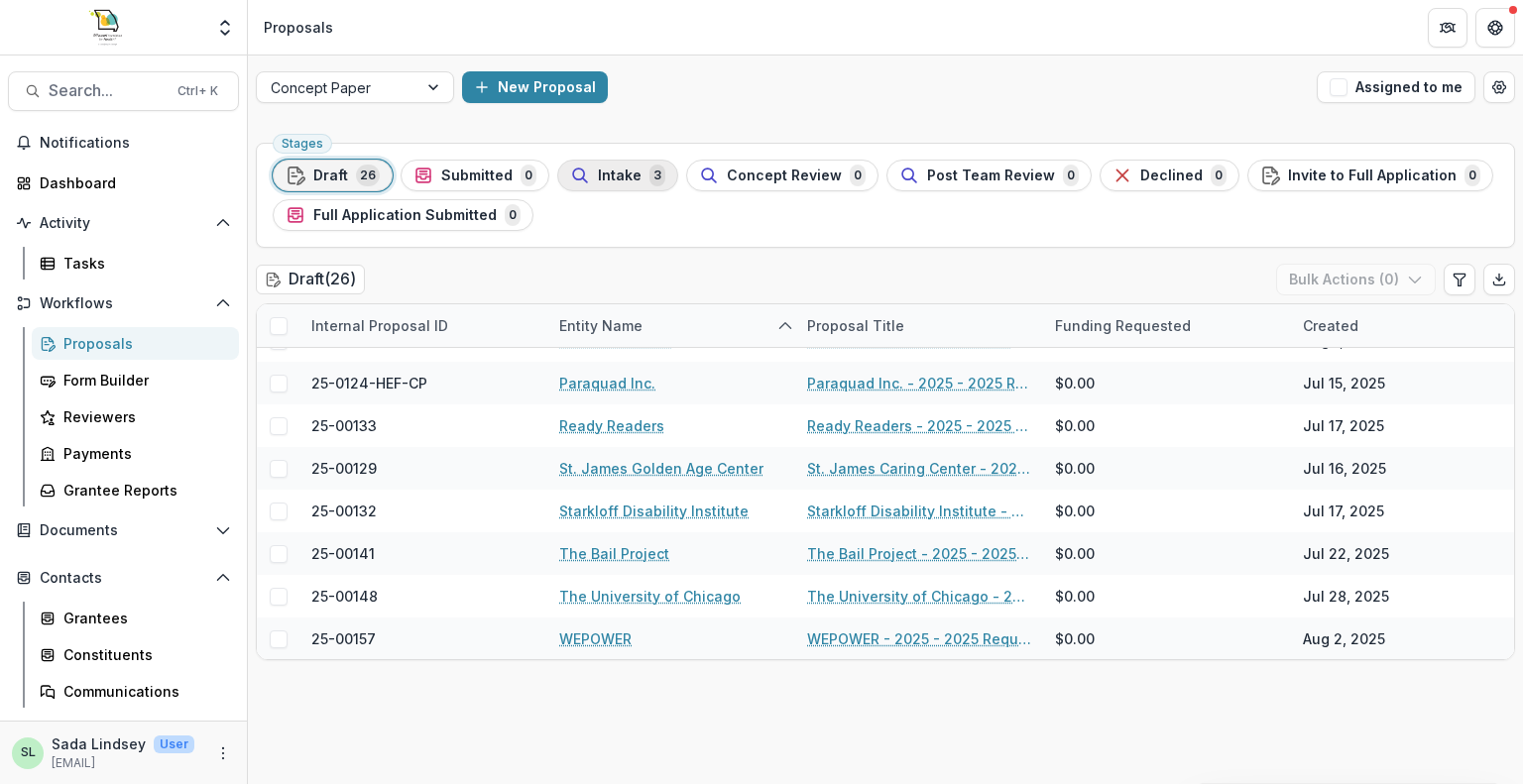 click on "Intake 3" at bounding box center (618, 175) 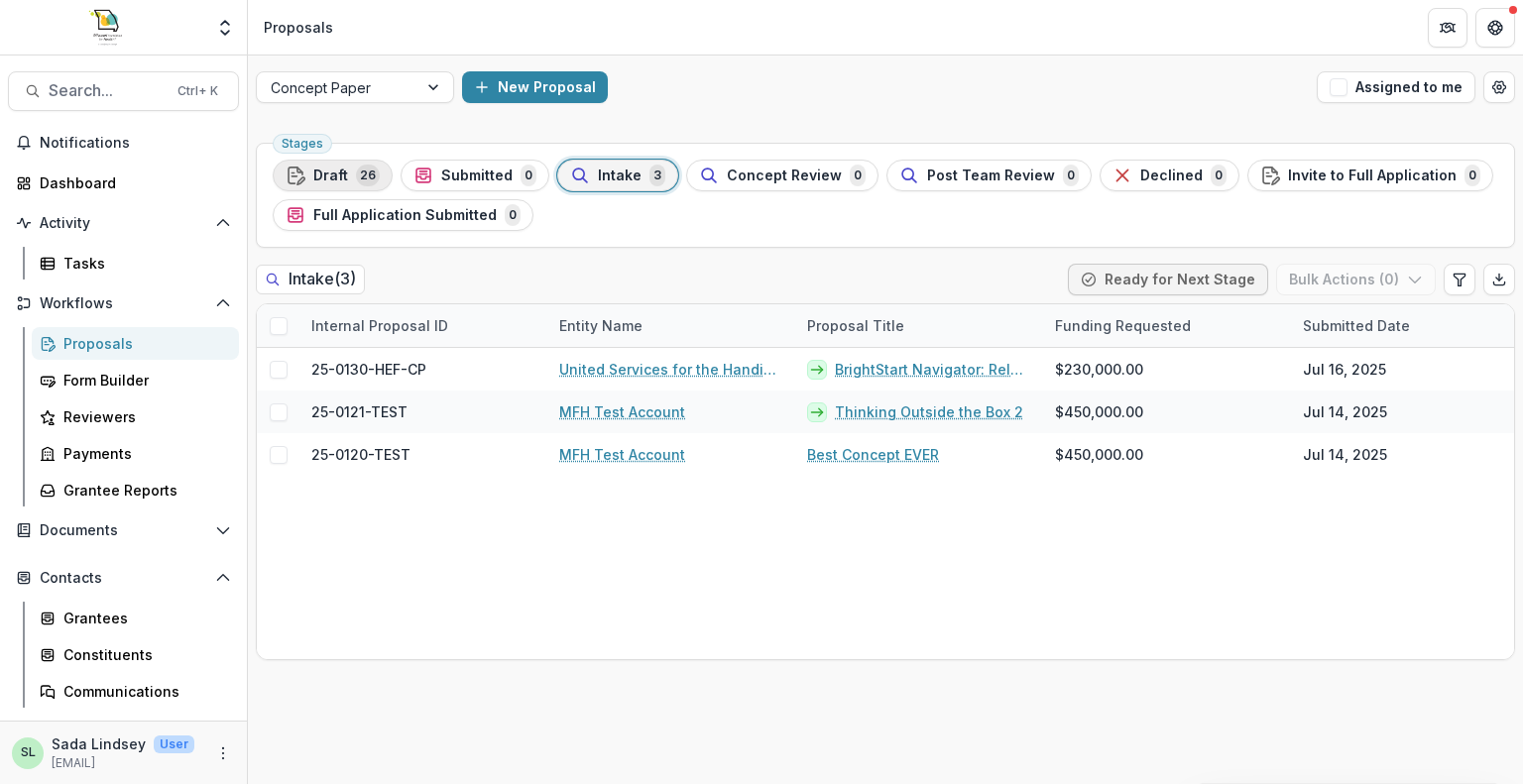 click on "Draft" at bounding box center (330, 175) 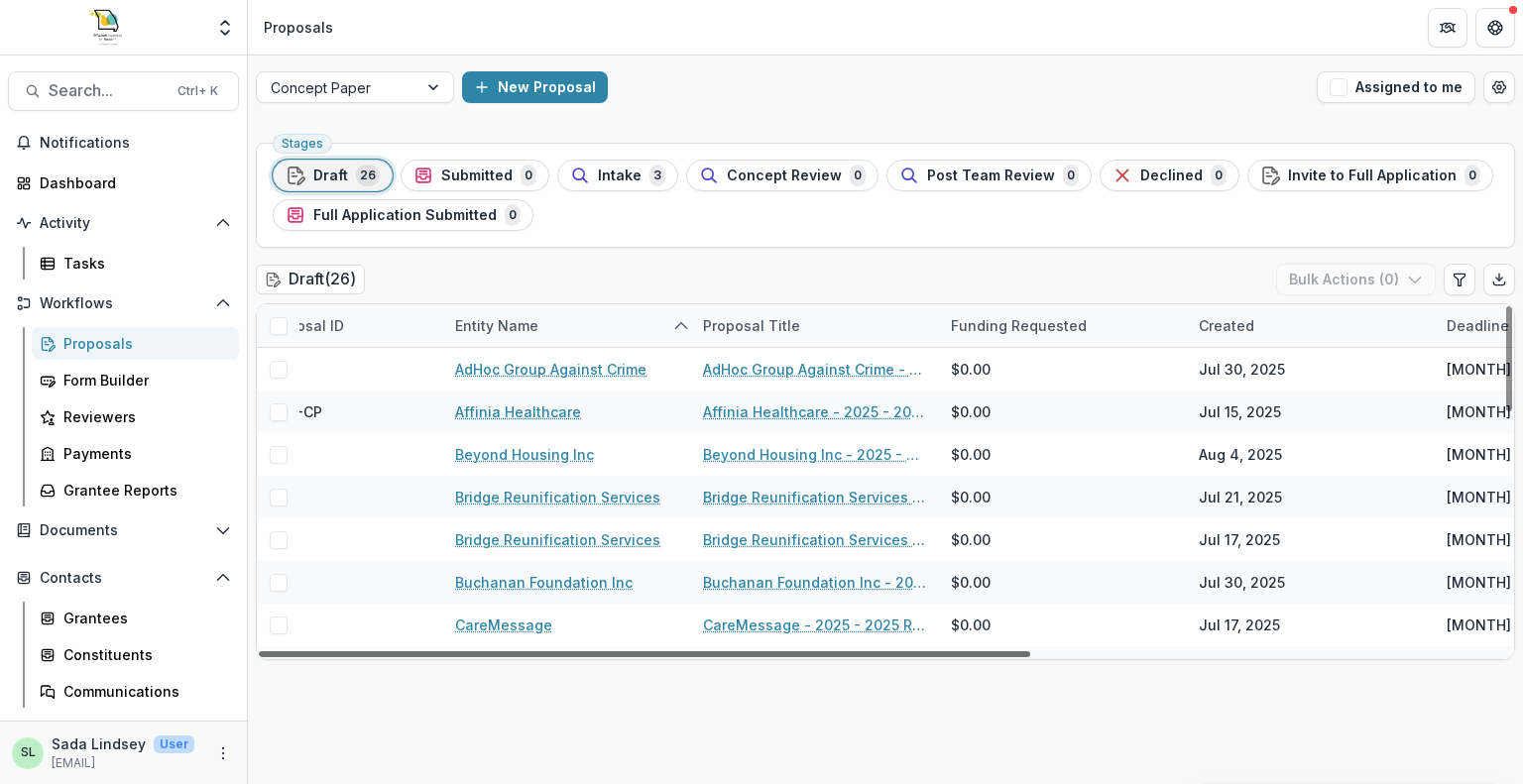 scroll, scrollTop: 0, scrollLeft: 0, axis: both 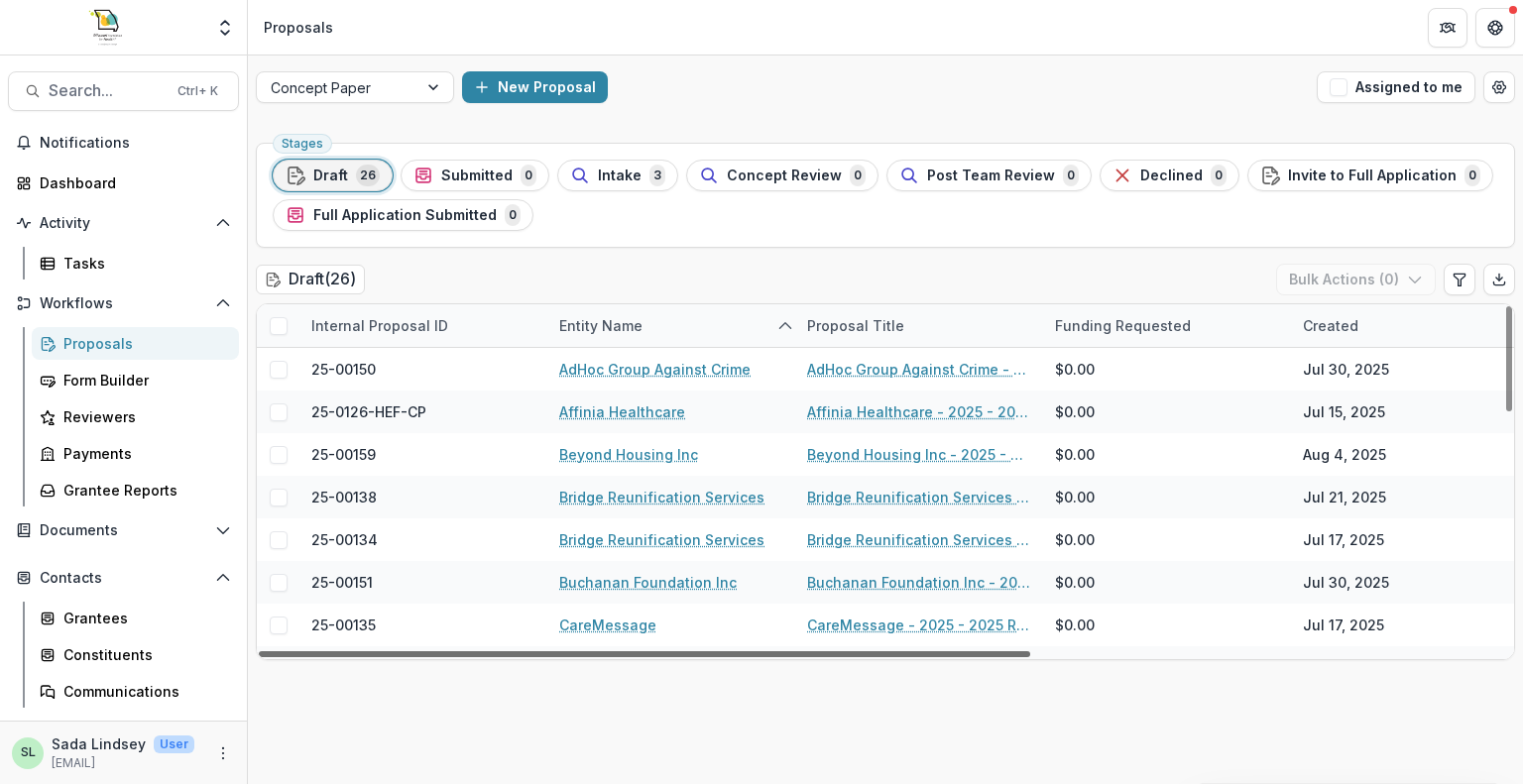 drag, startPoint x: 797, startPoint y: 654, endPoint x: 387, endPoint y: 685, distance: 411.17 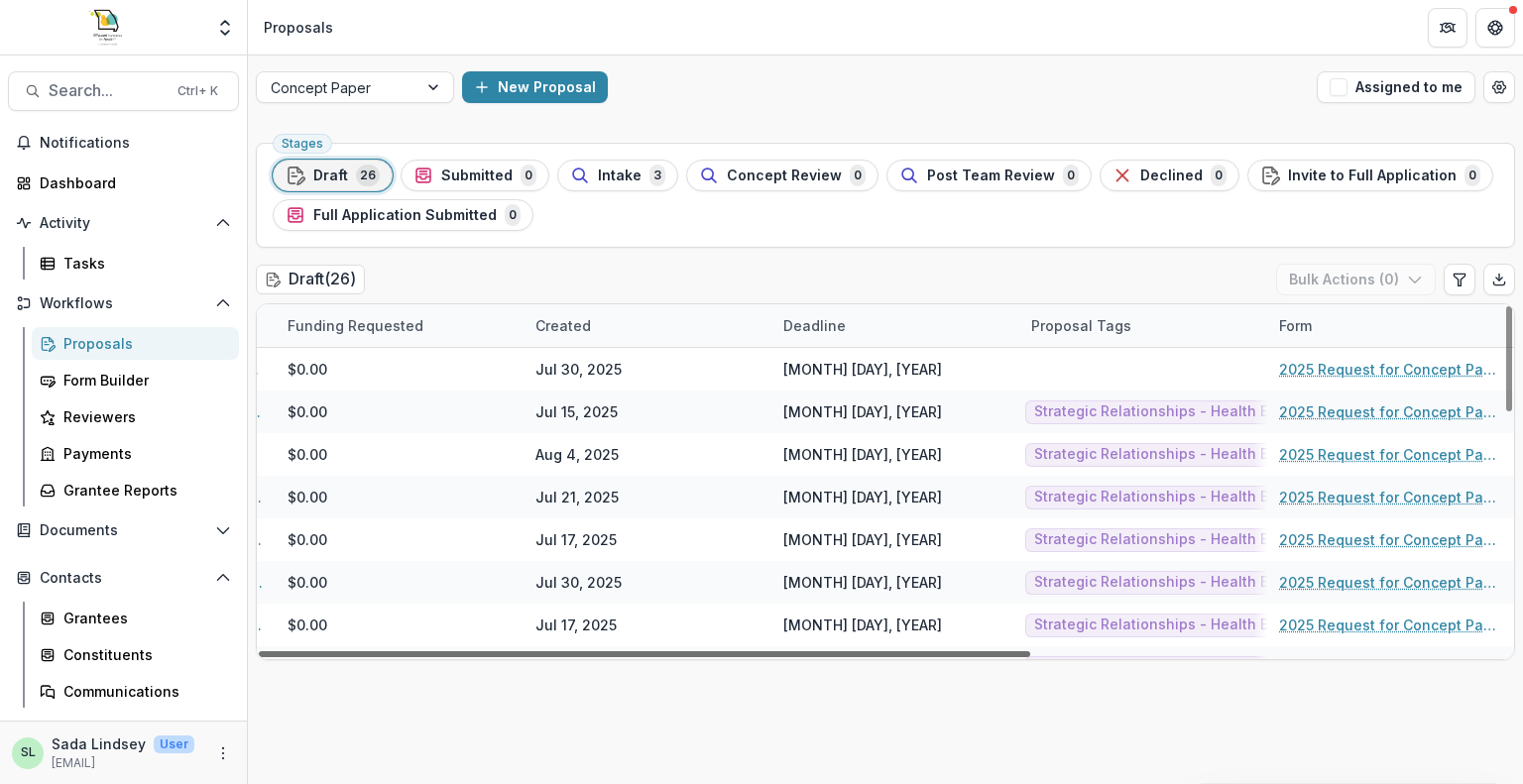scroll, scrollTop: 0, scrollLeft: 0, axis: both 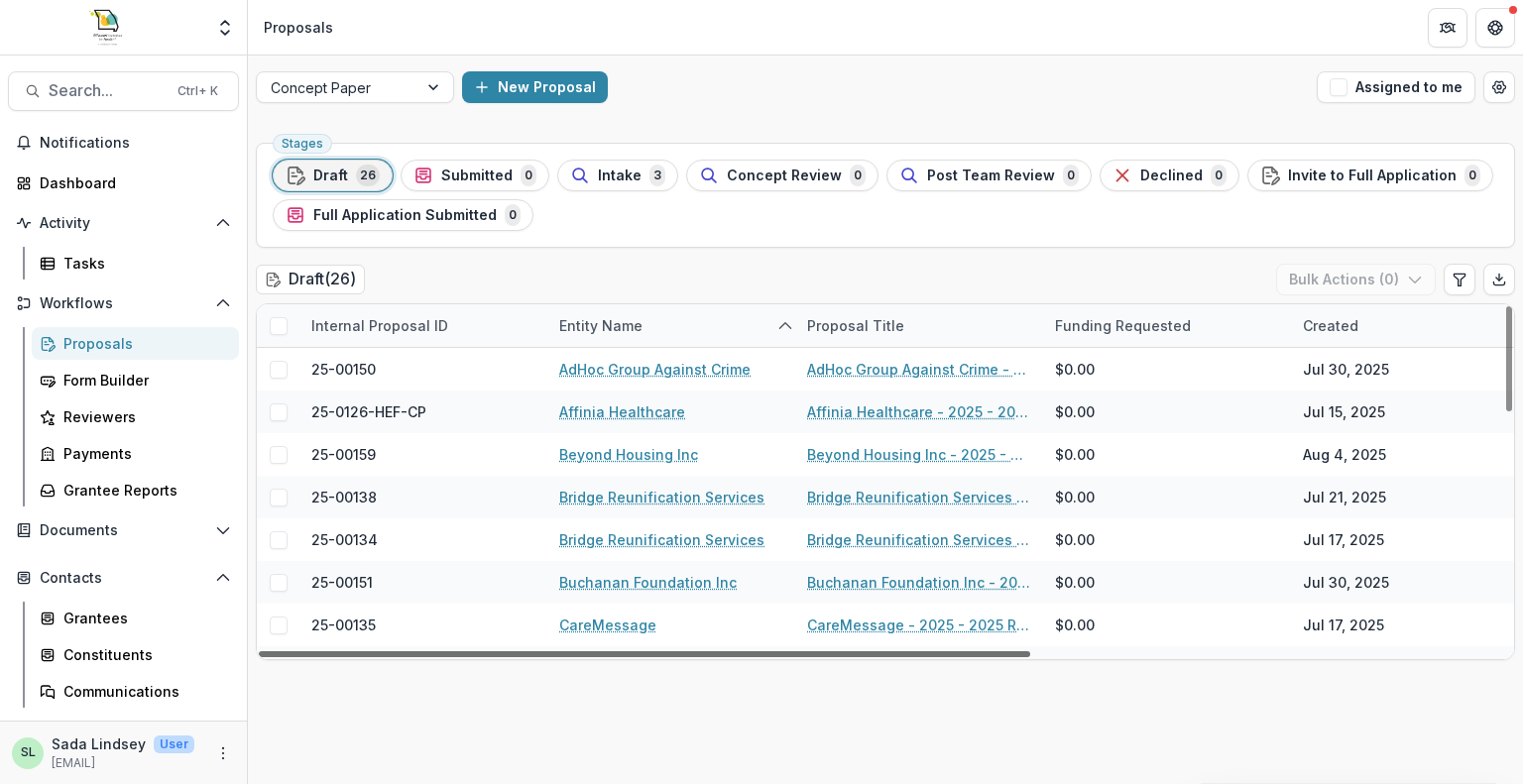 drag, startPoint x: 448, startPoint y: 657, endPoint x: 234, endPoint y: 656, distance: 214.00234 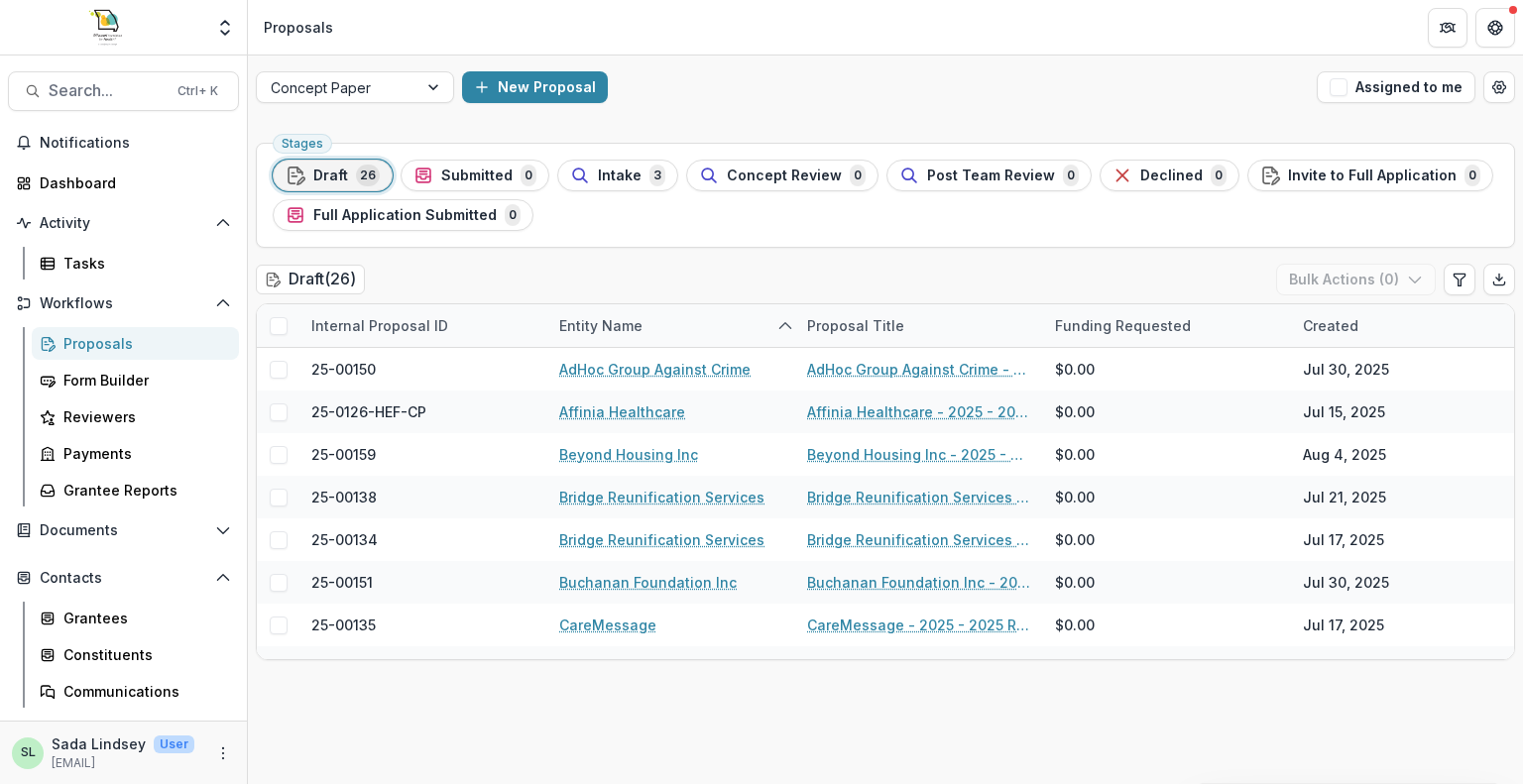 click on "Proposals" at bounding box center (143, 343) 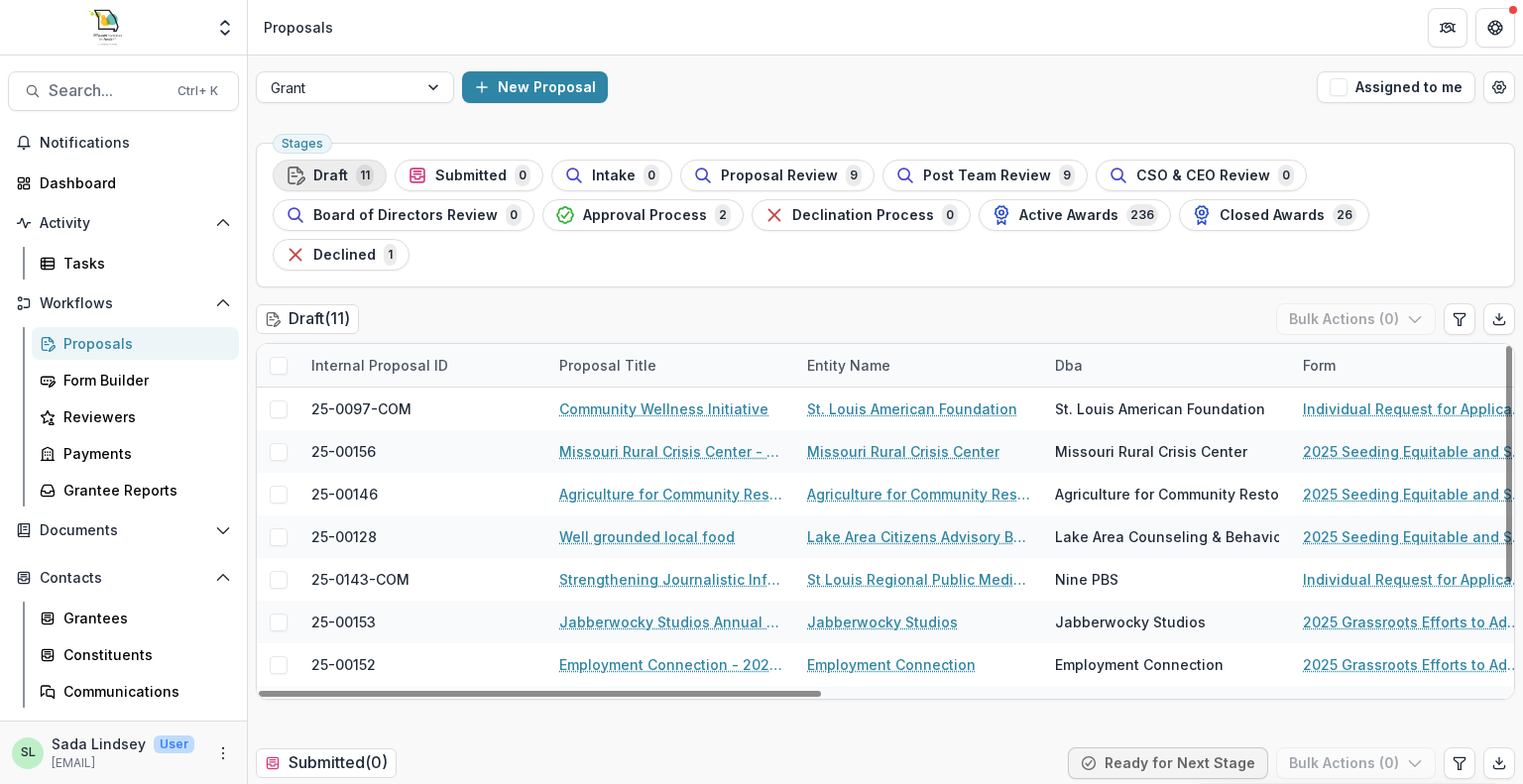 click on "Draft 11" at bounding box center [329, 175] 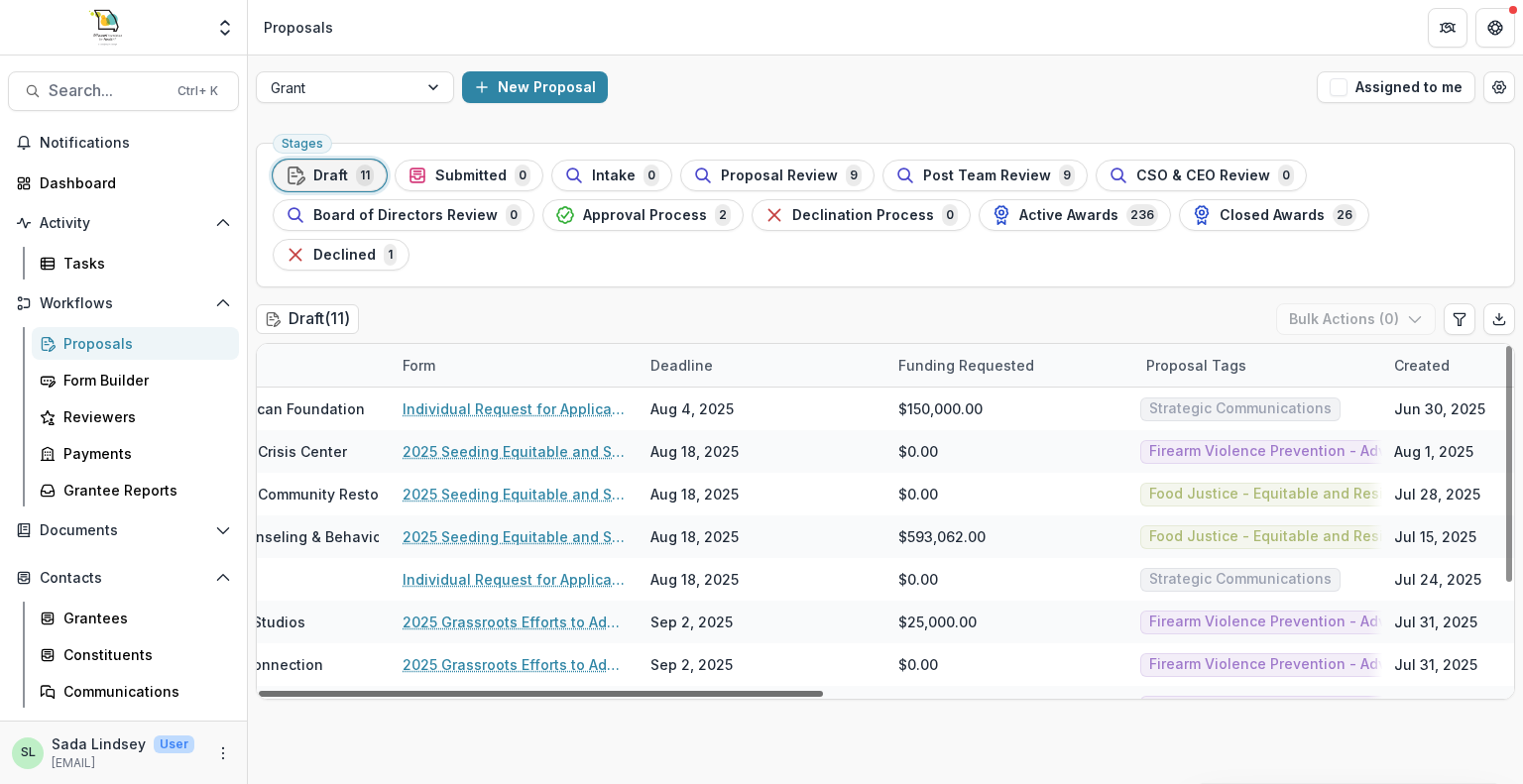 scroll, scrollTop: 0, scrollLeft: 0, axis: both 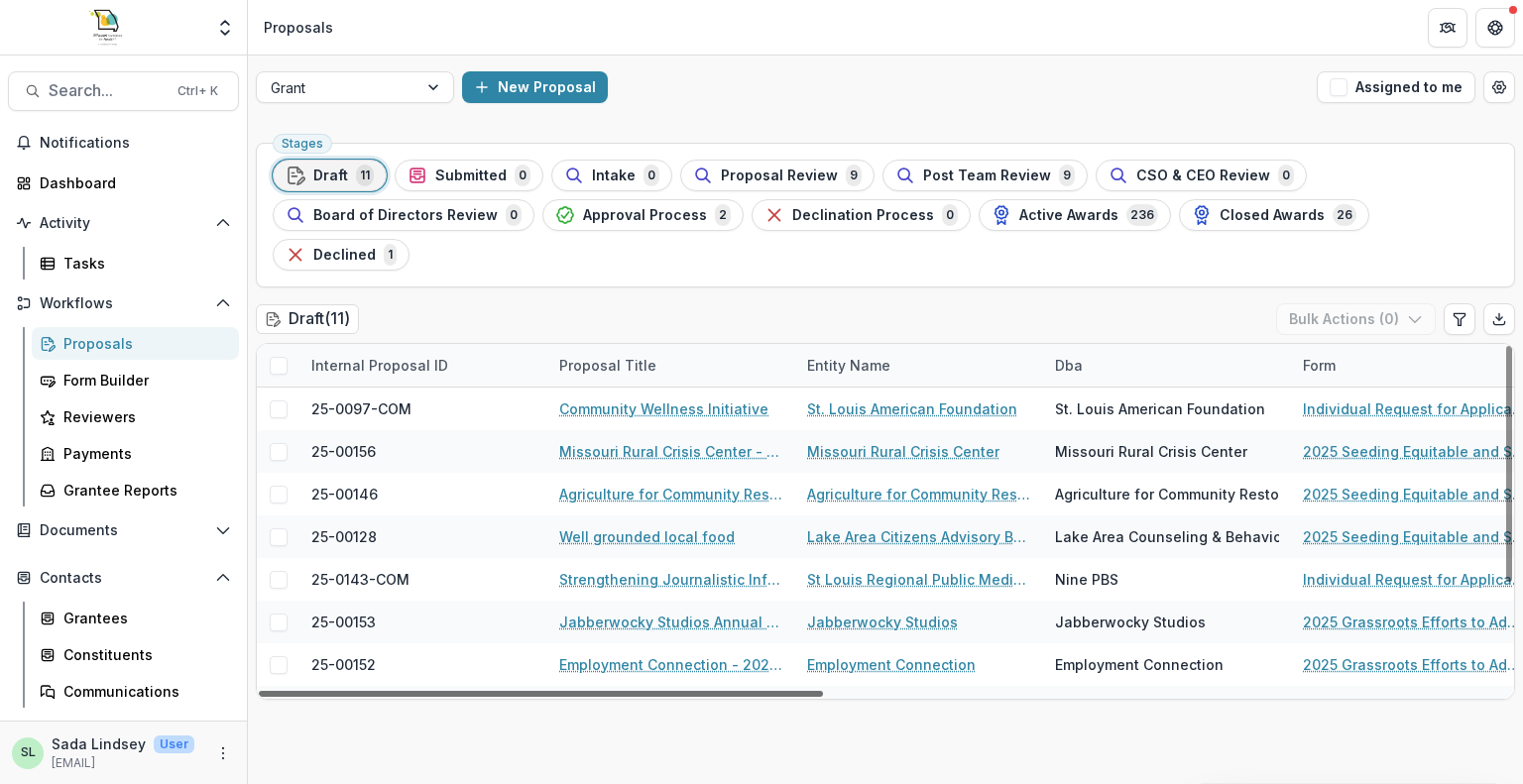 drag, startPoint x: 707, startPoint y: 656, endPoint x: 535, endPoint y: 691, distance: 175.52493 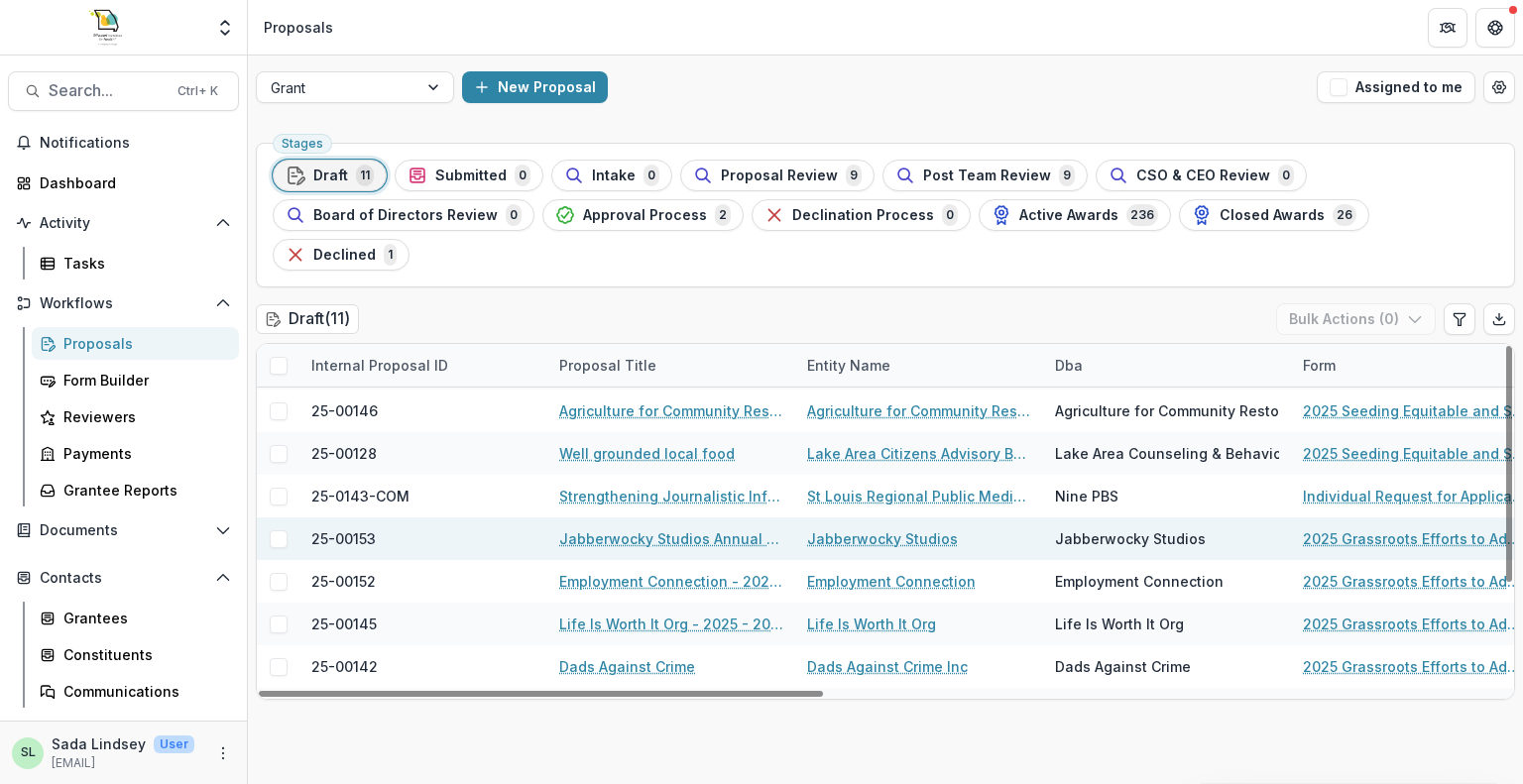 scroll, scrollTop: 157, scrollLeft: 0, axis: vertical 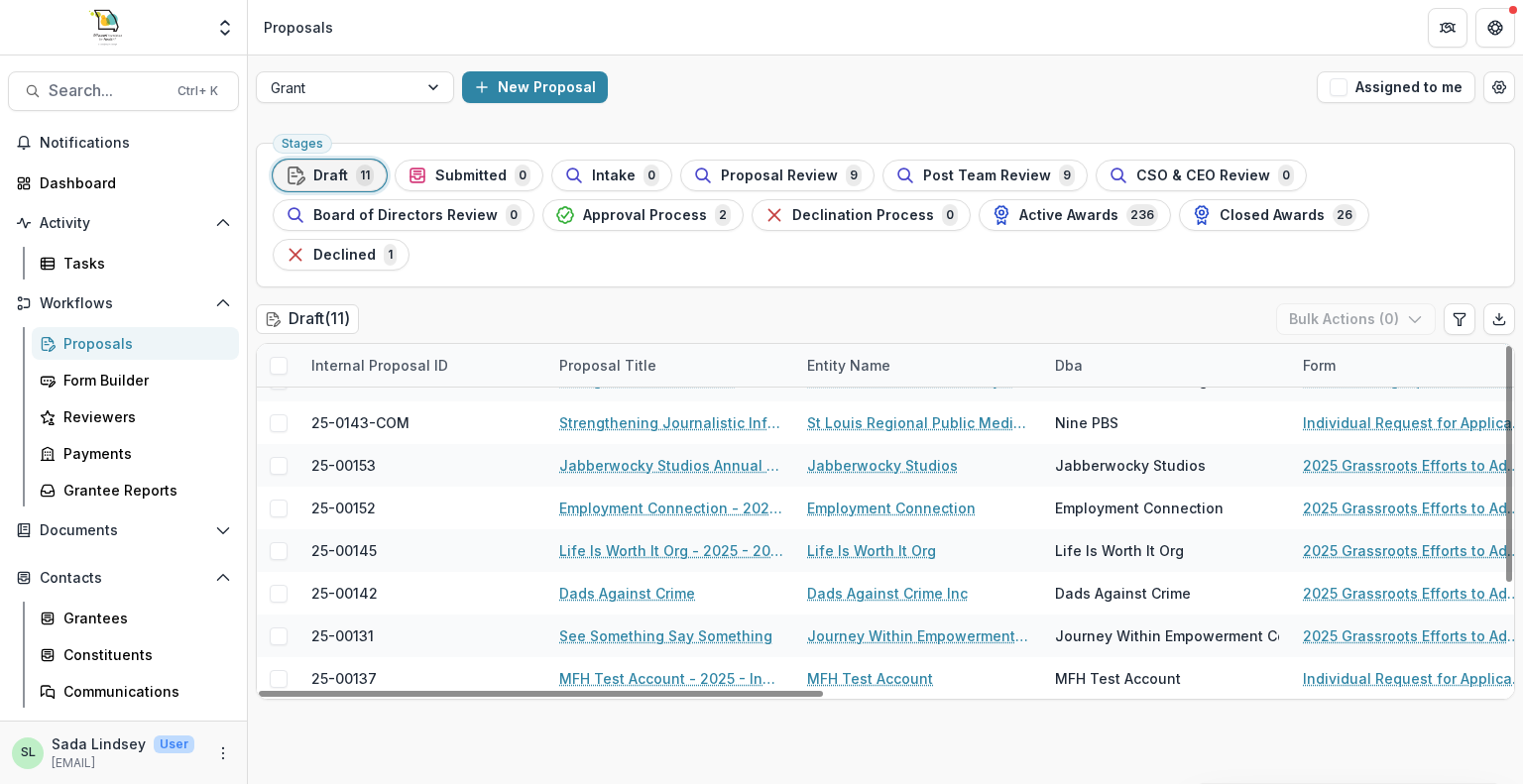 drag, startPoint x: 706, startPoint y: 653, endPoint x: 440, endPoint y: 664, distance: 266.22735 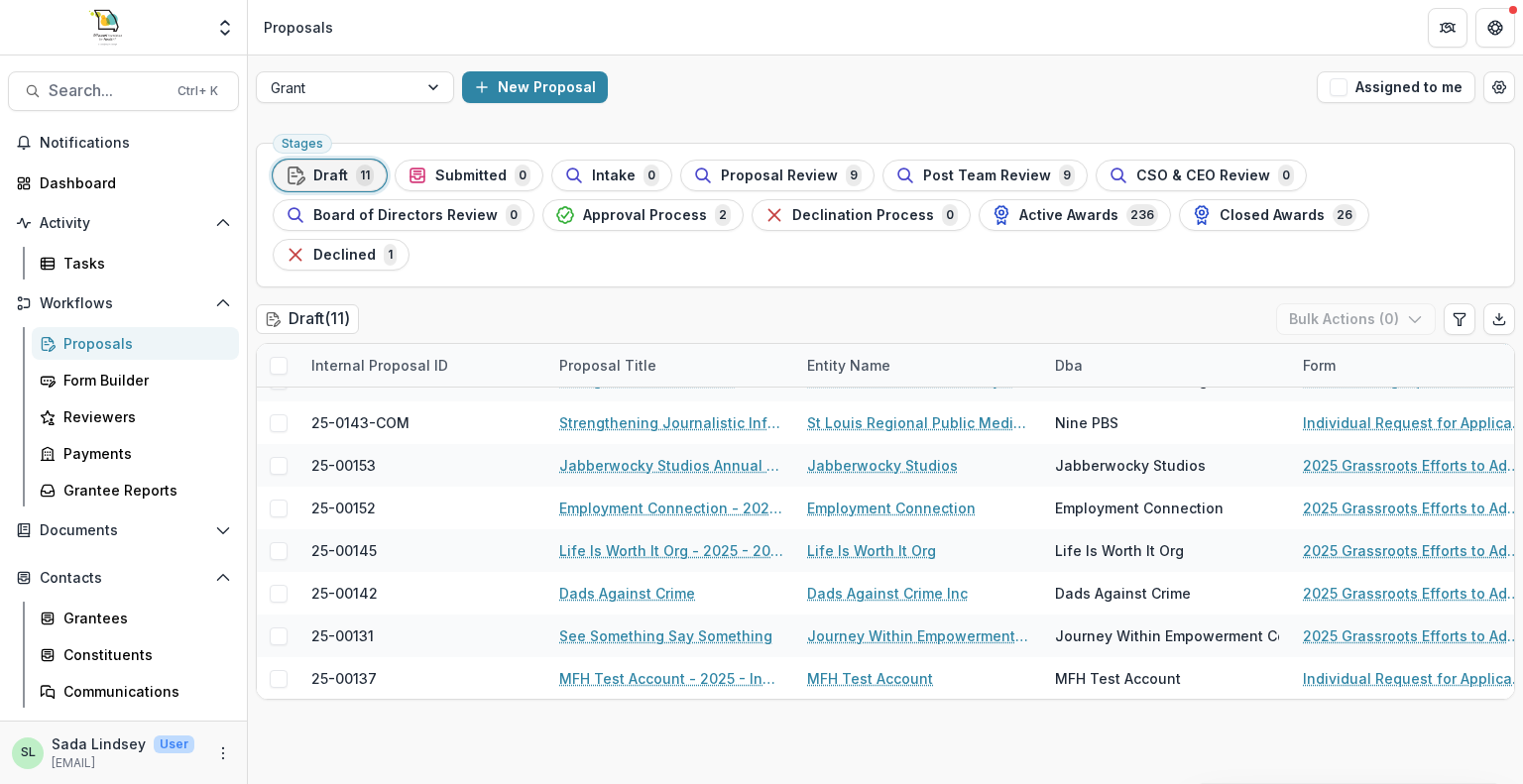 click on "Proposals" at bounding box center [143, 343] 